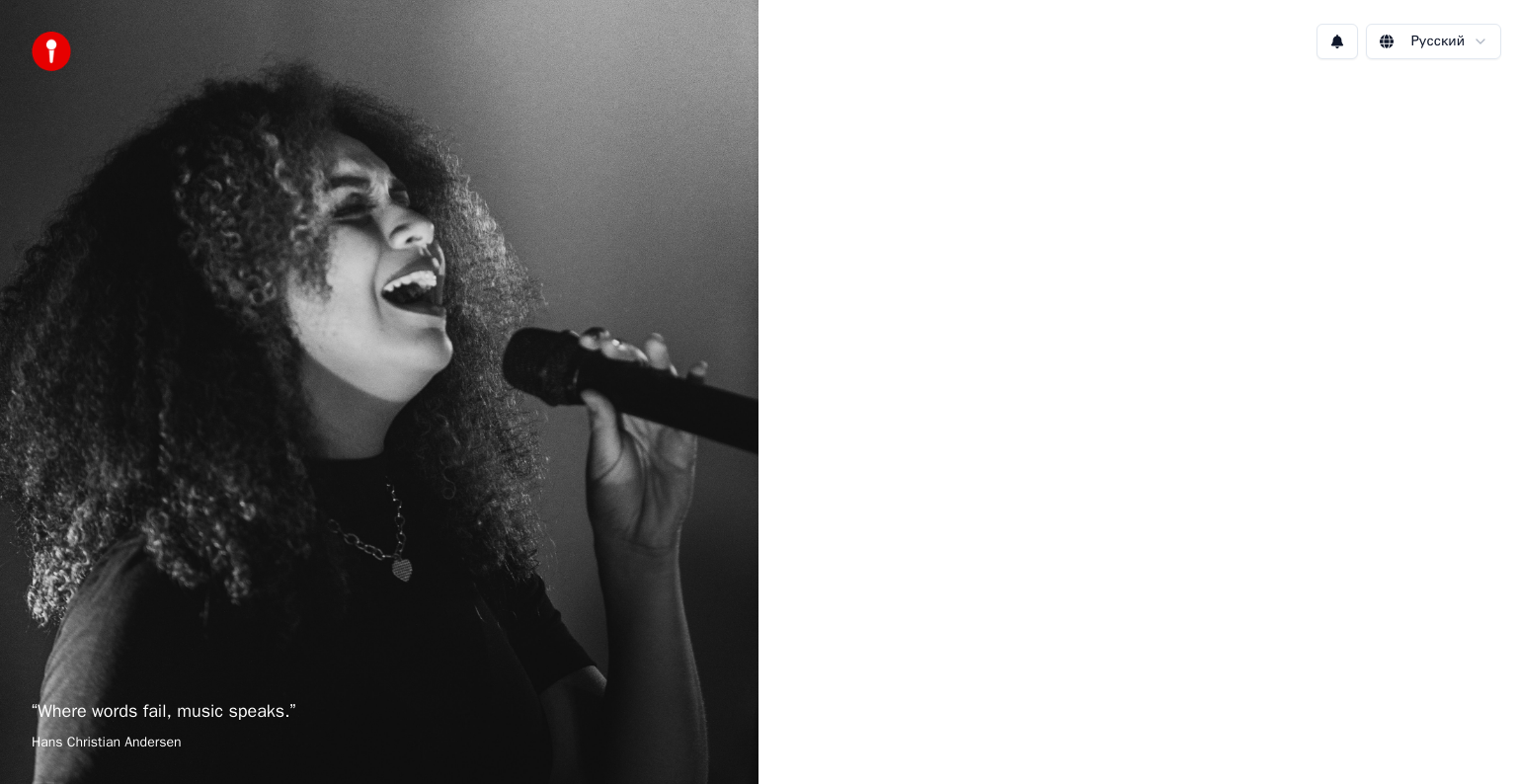 scroll, scrollTop: 0, scrollLeft: 0, axis: both 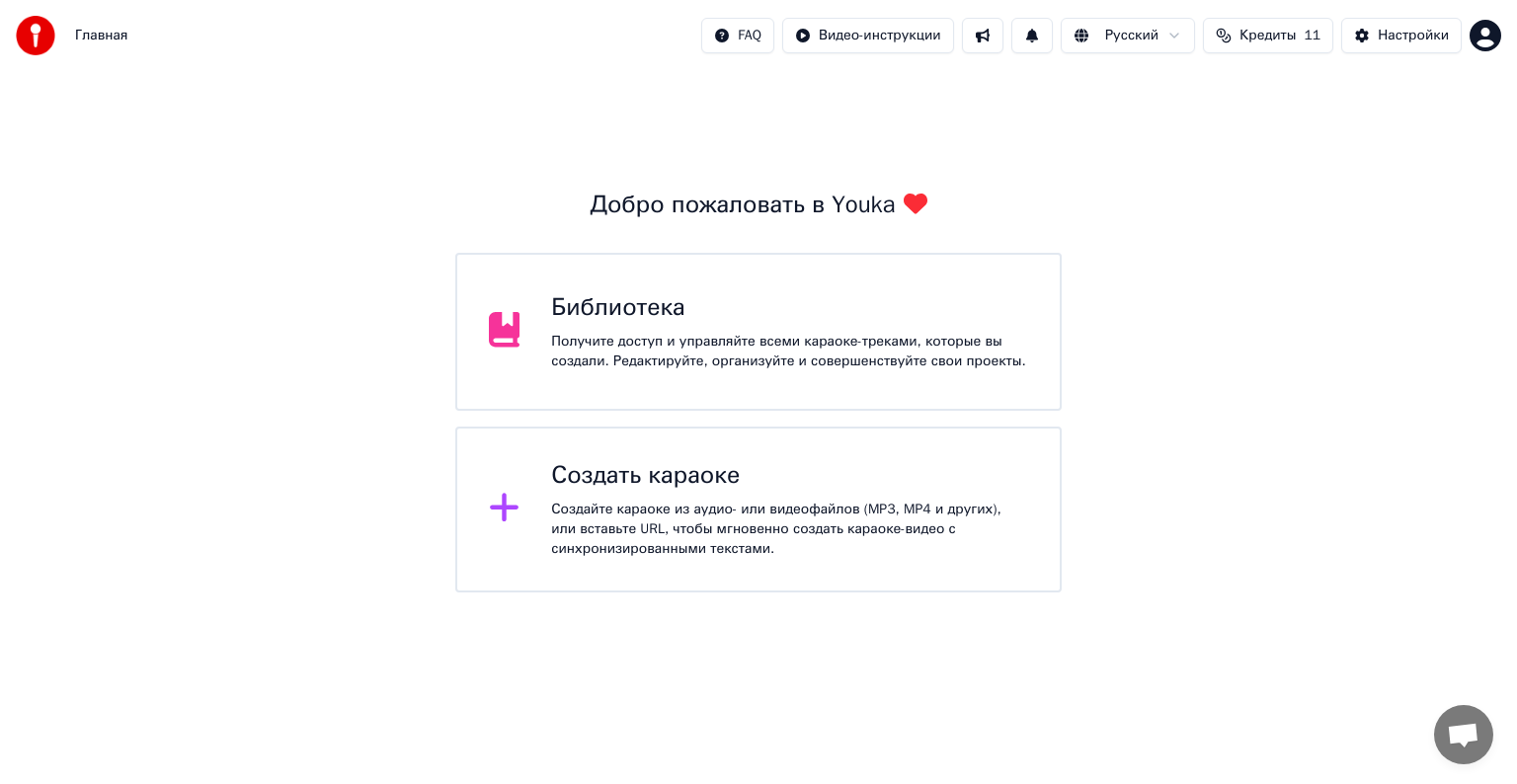 click on "Создайте караоке из аудио- или видеофайлов (MP3, MP4 и других), или вставьте URL, чтобы мгновенно создать караоке-видео с синхронизированными текстами." at bounding box center [789, 529] 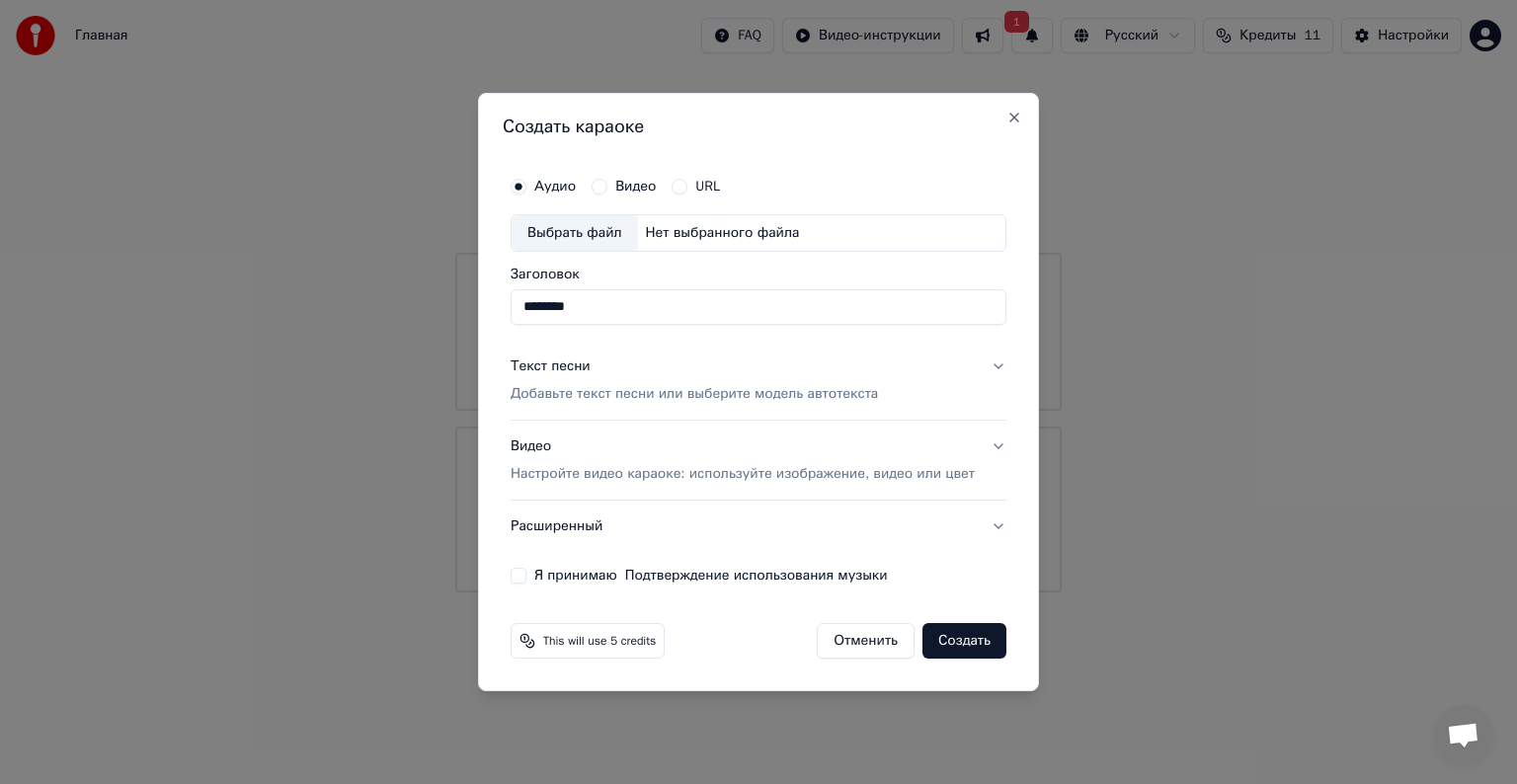 drag, startPoint x: 703, startPoint y: 182, endPoint x: 819, endPoint y: 179, distance: 116.03879 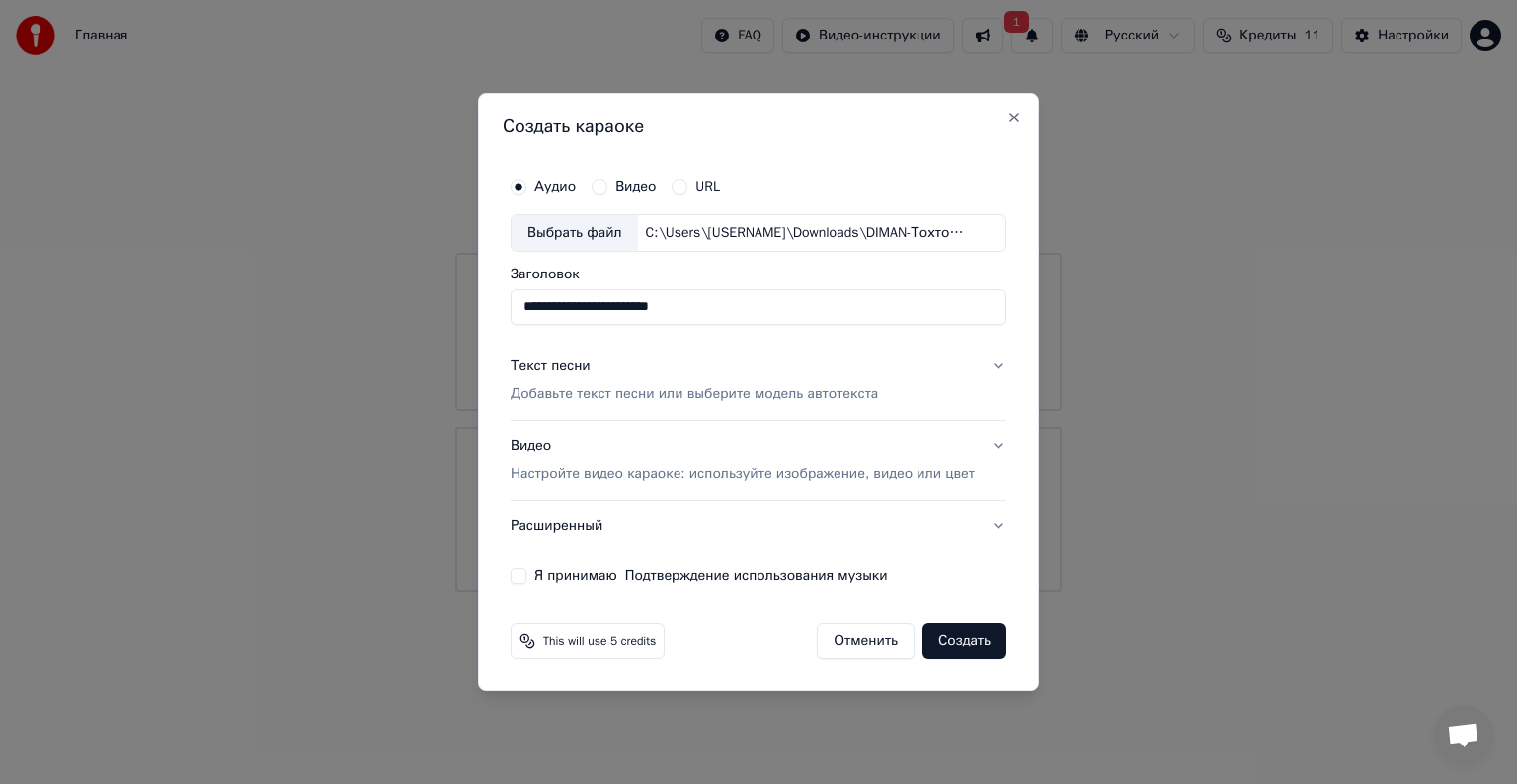 drag, startPoint x: 577, startPoint y: 310, endPoint x: 458, endPoint y: 320, distance: 119.41943 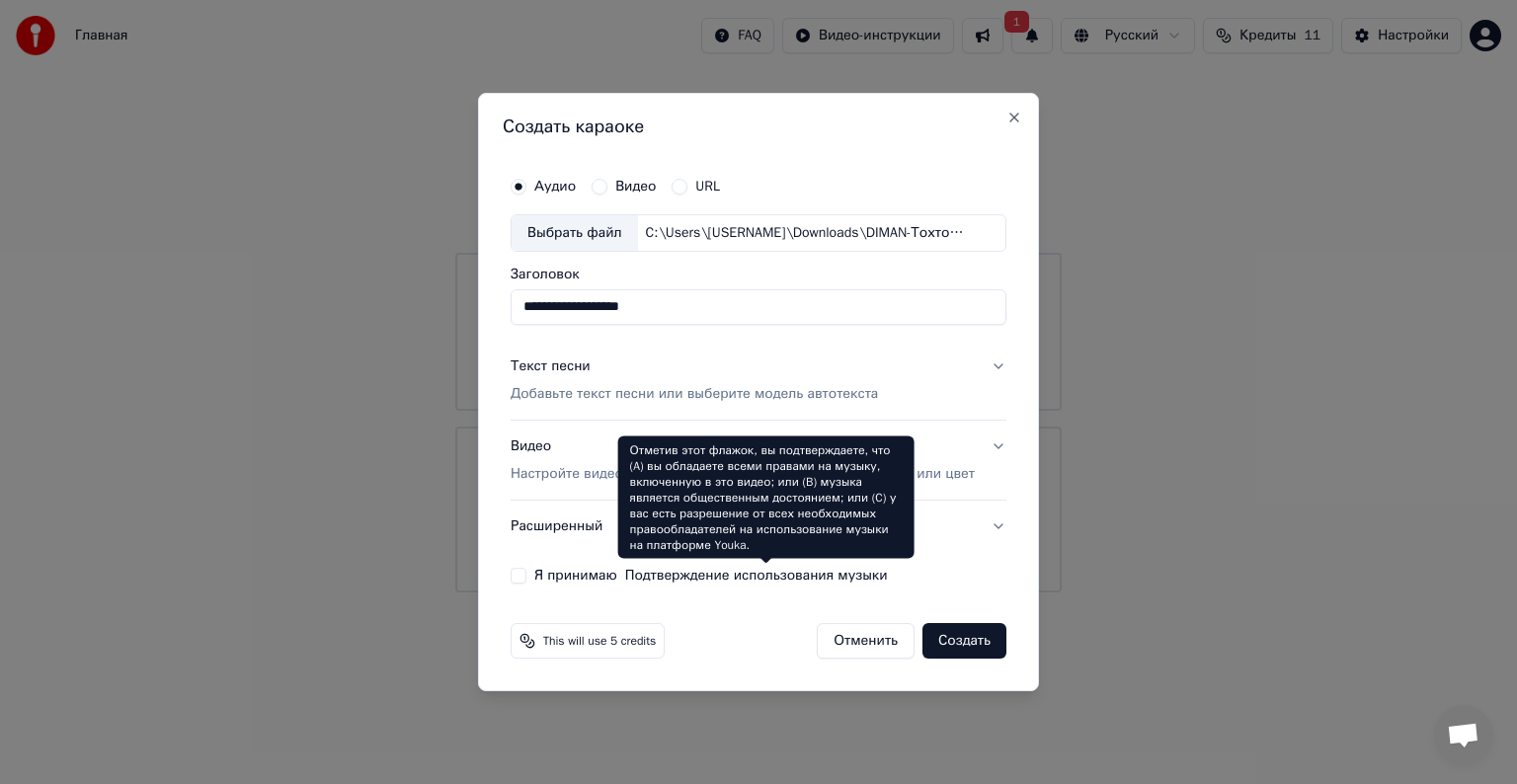 type on "**********" 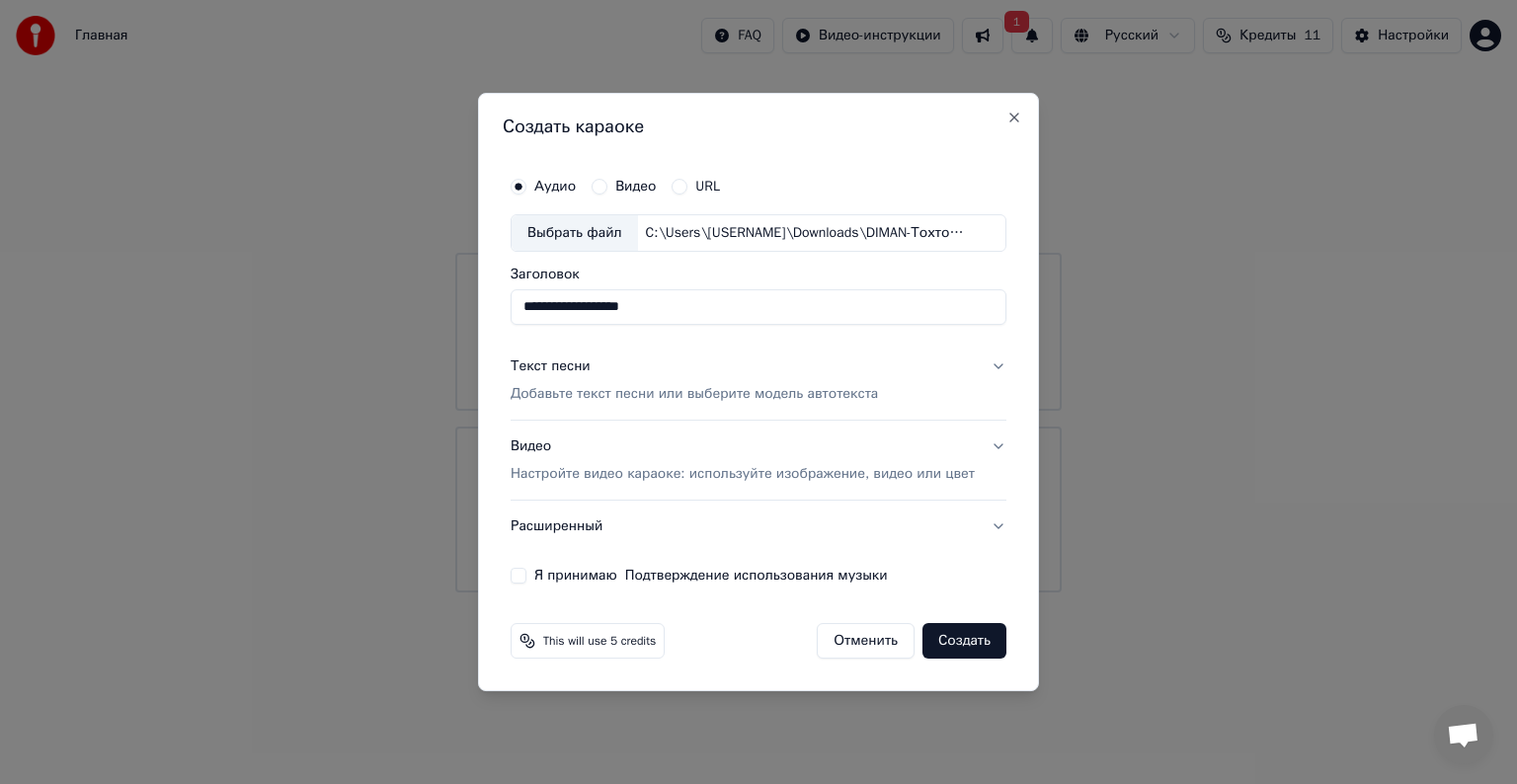 click on "Я принимаю   Подтверждение использования музыки" at bounding box center (711, 576) 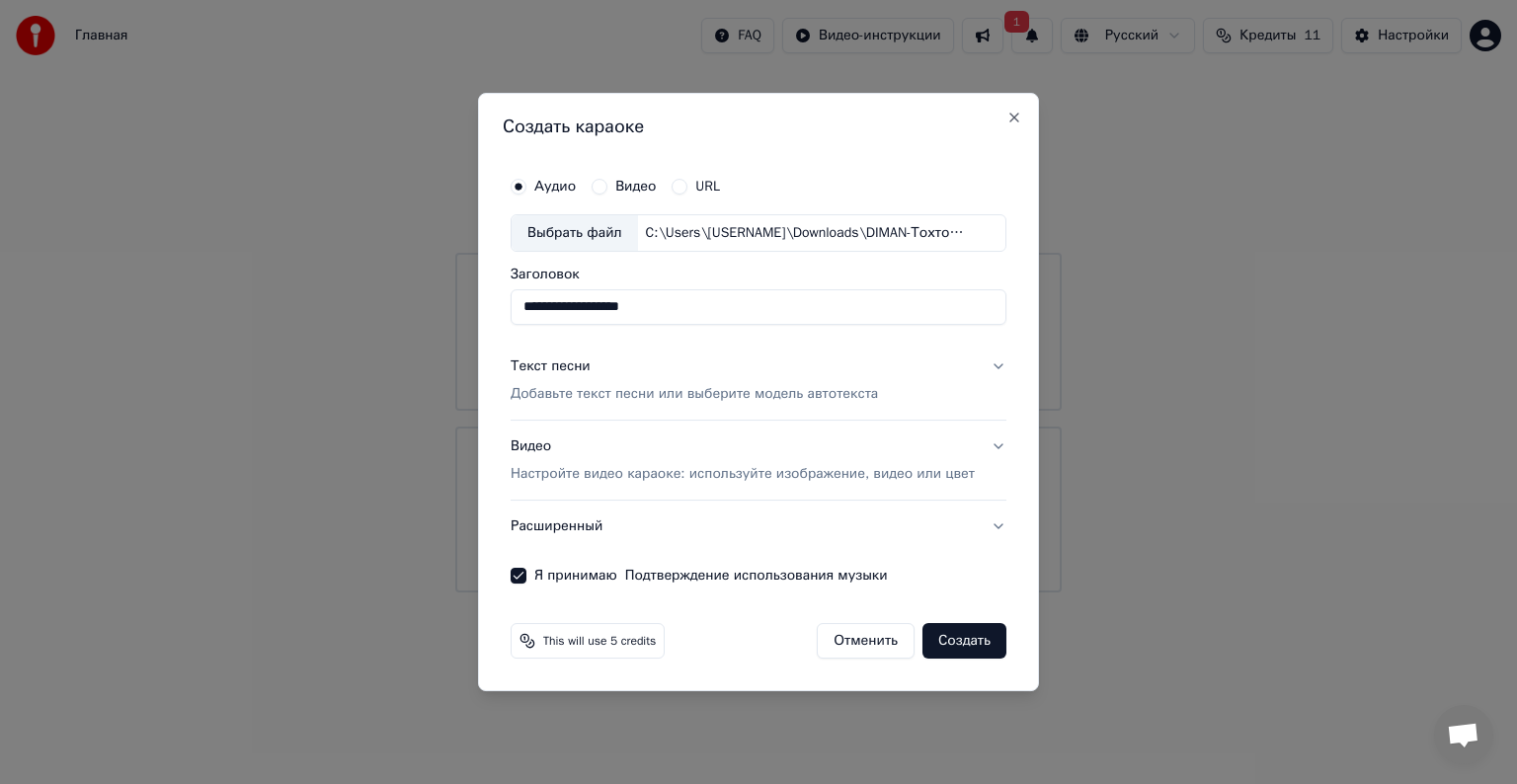click on "Создать" at bounding box center [964, 641] 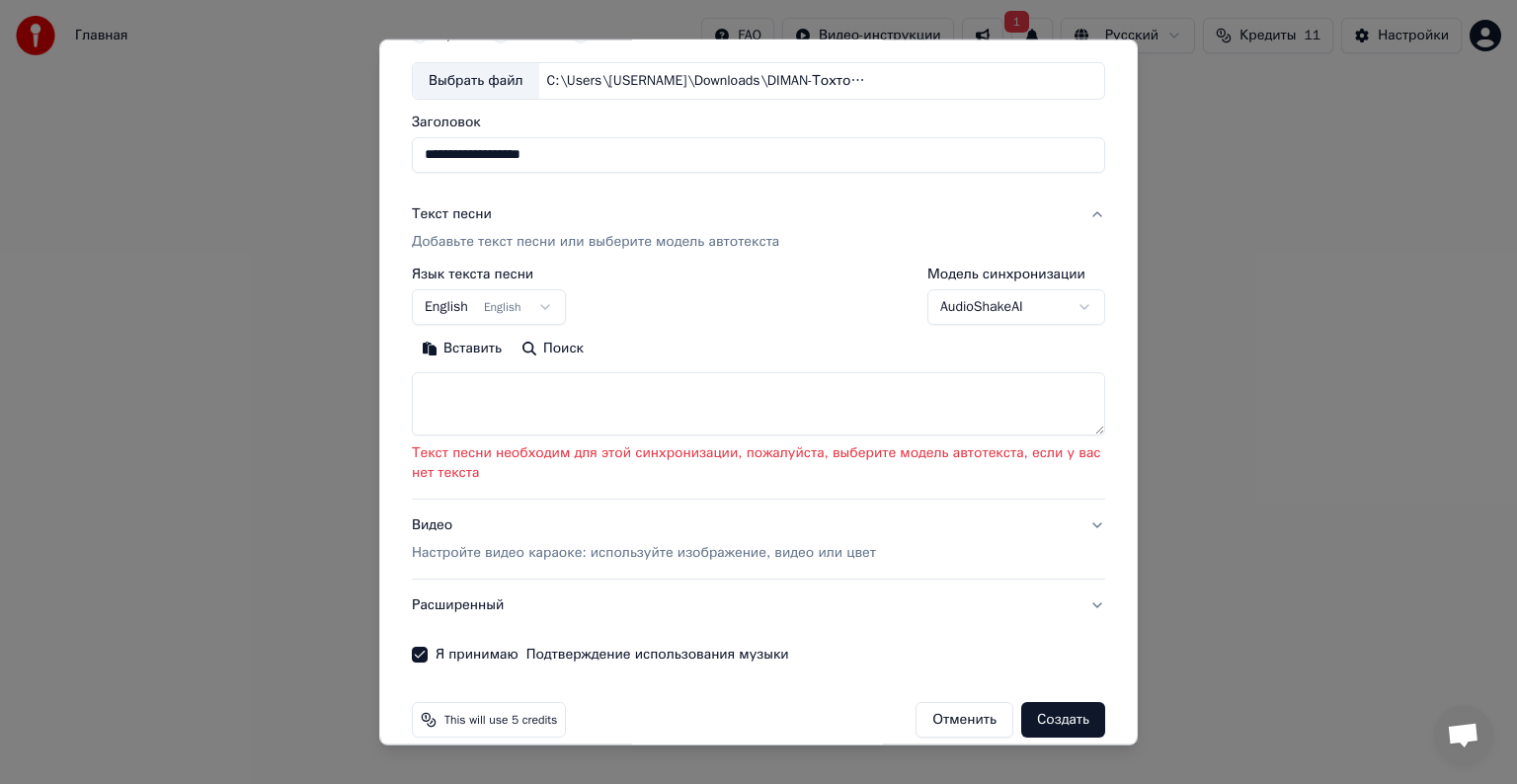 scroll, scrollTop: 122, scrollLeft: 0, axis: vertical 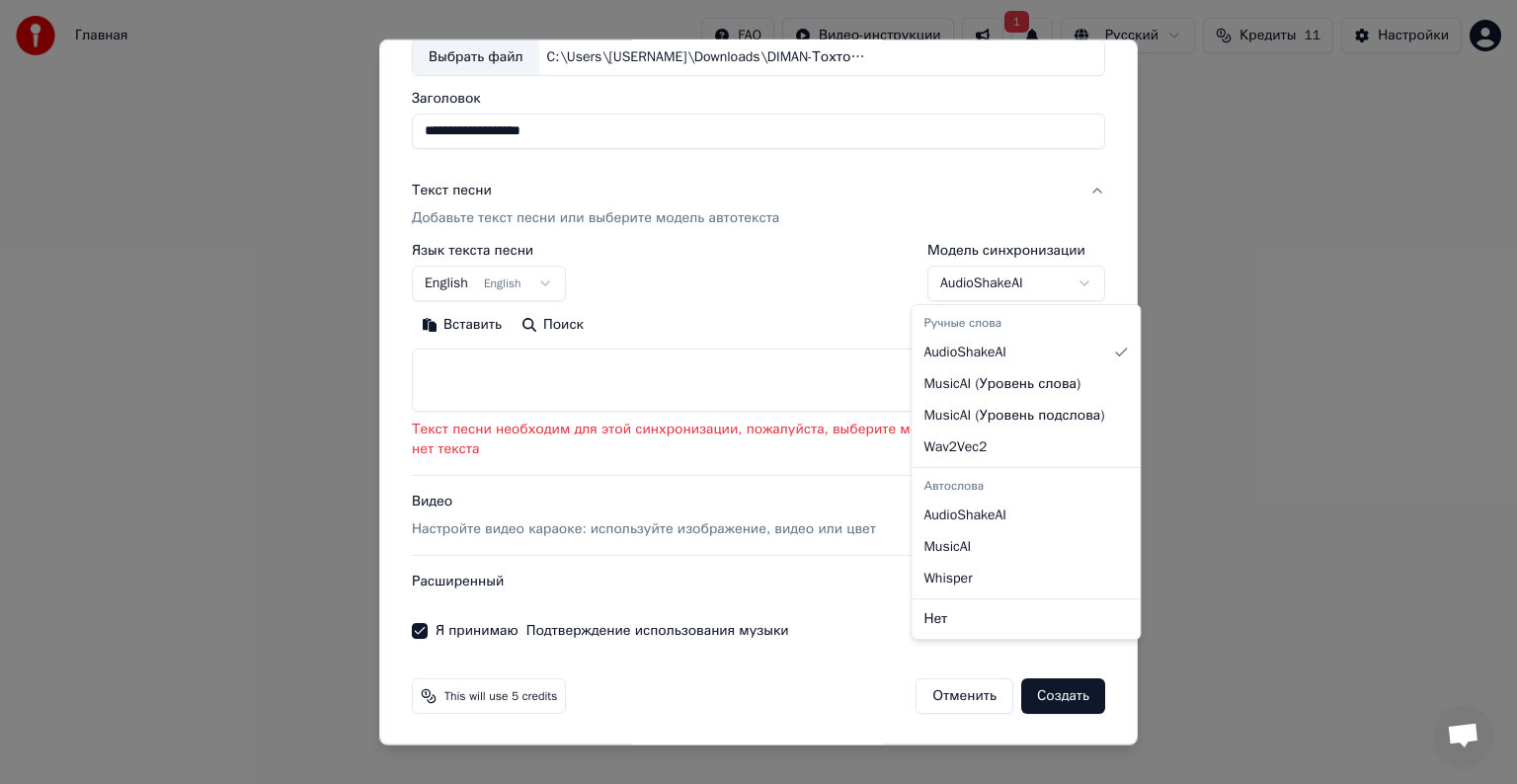 click on "**********" at bounding box center (758, 296) 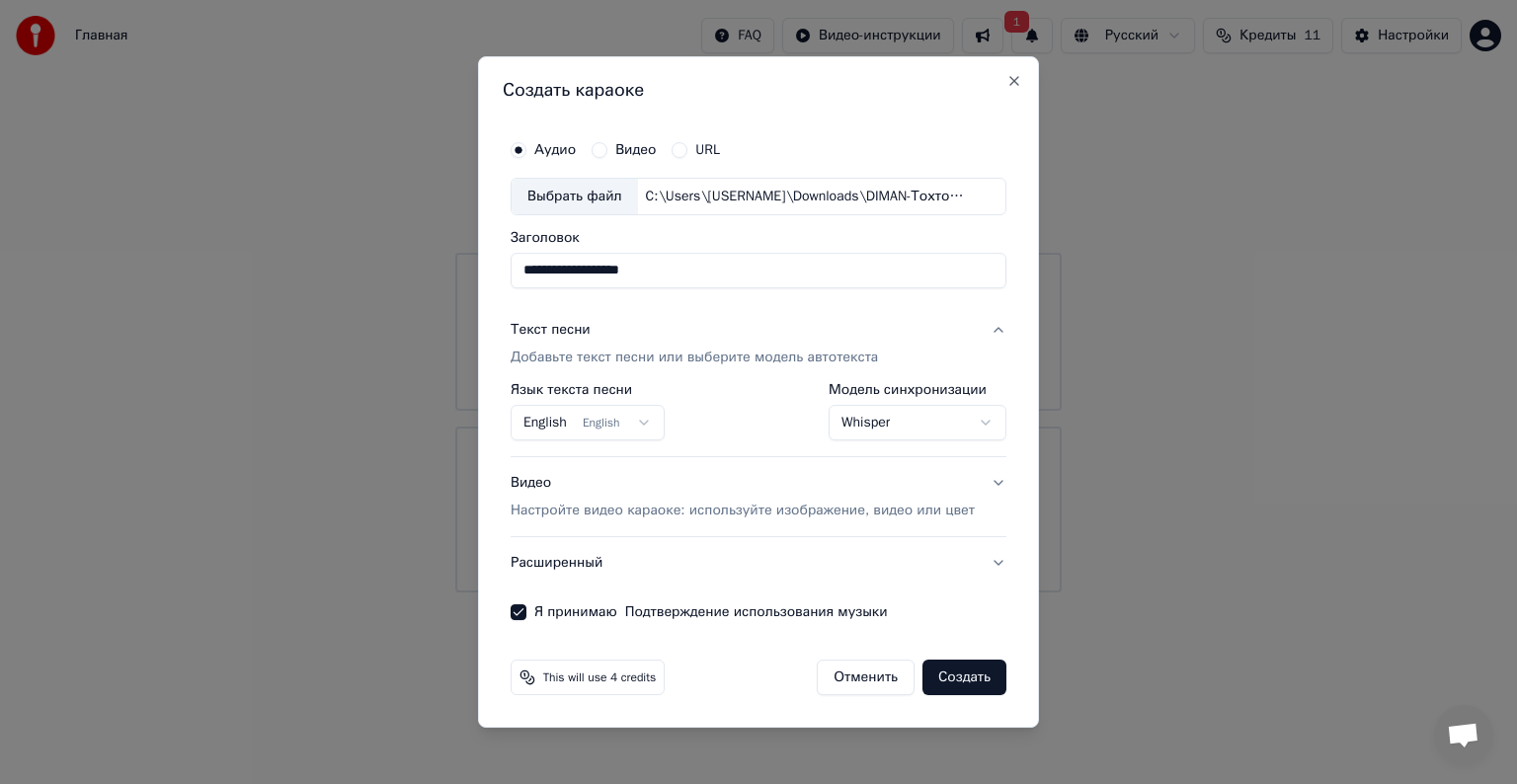 scroll, scrollTop: 0, scrollLeft: 0, axis: both 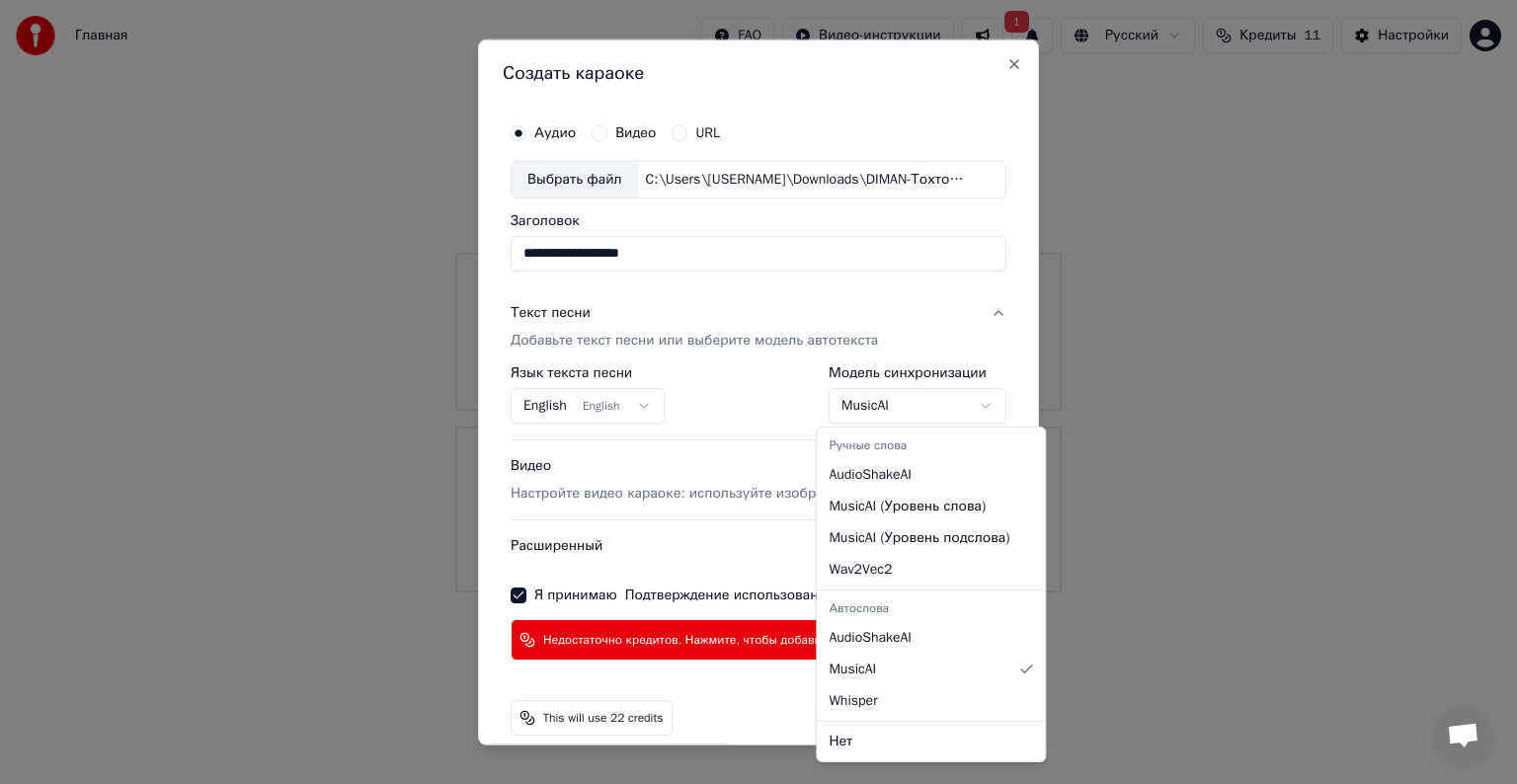 click on "**********" at bounding box center [758, 296] 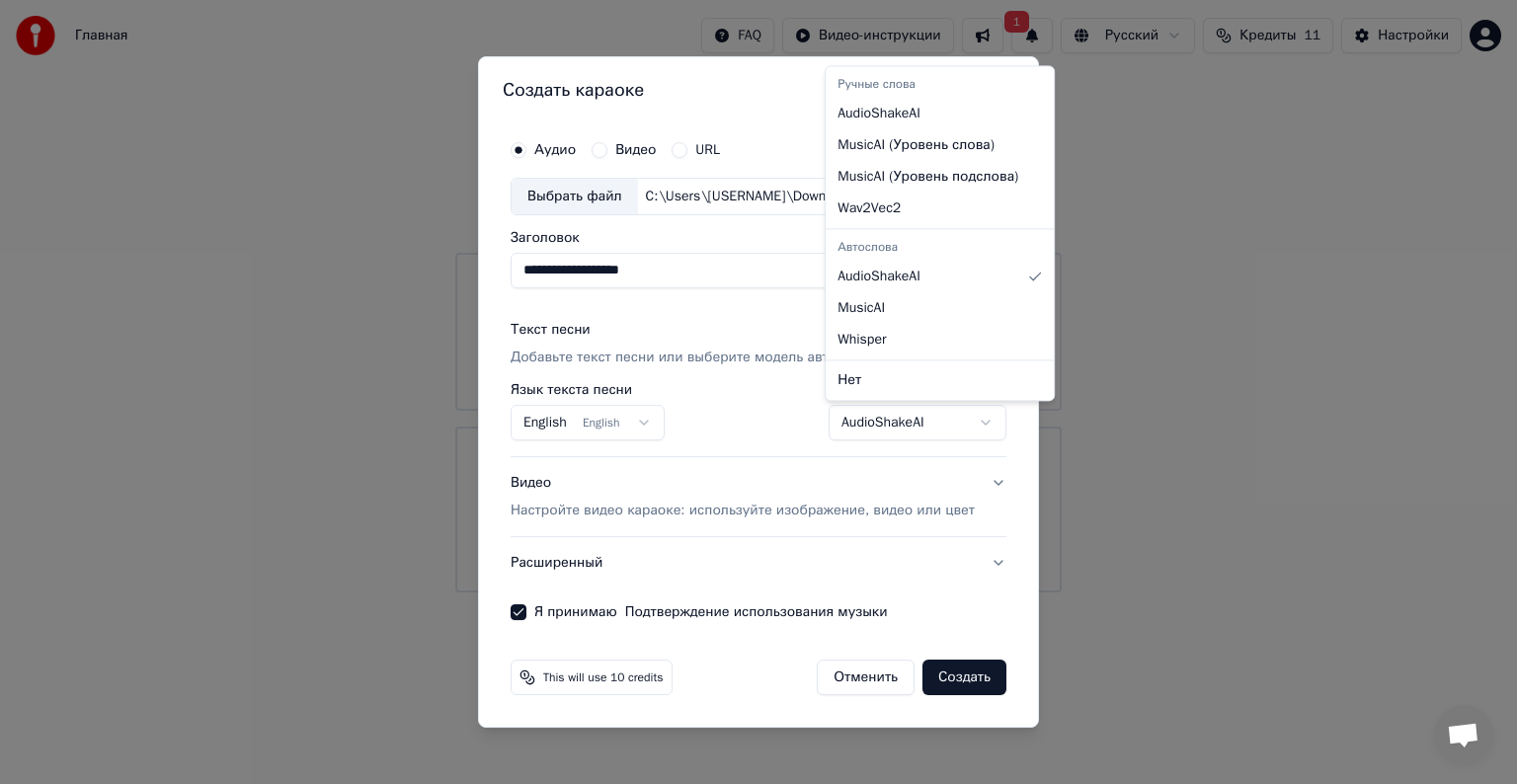click on "**********" at bounding box center (758, 296) 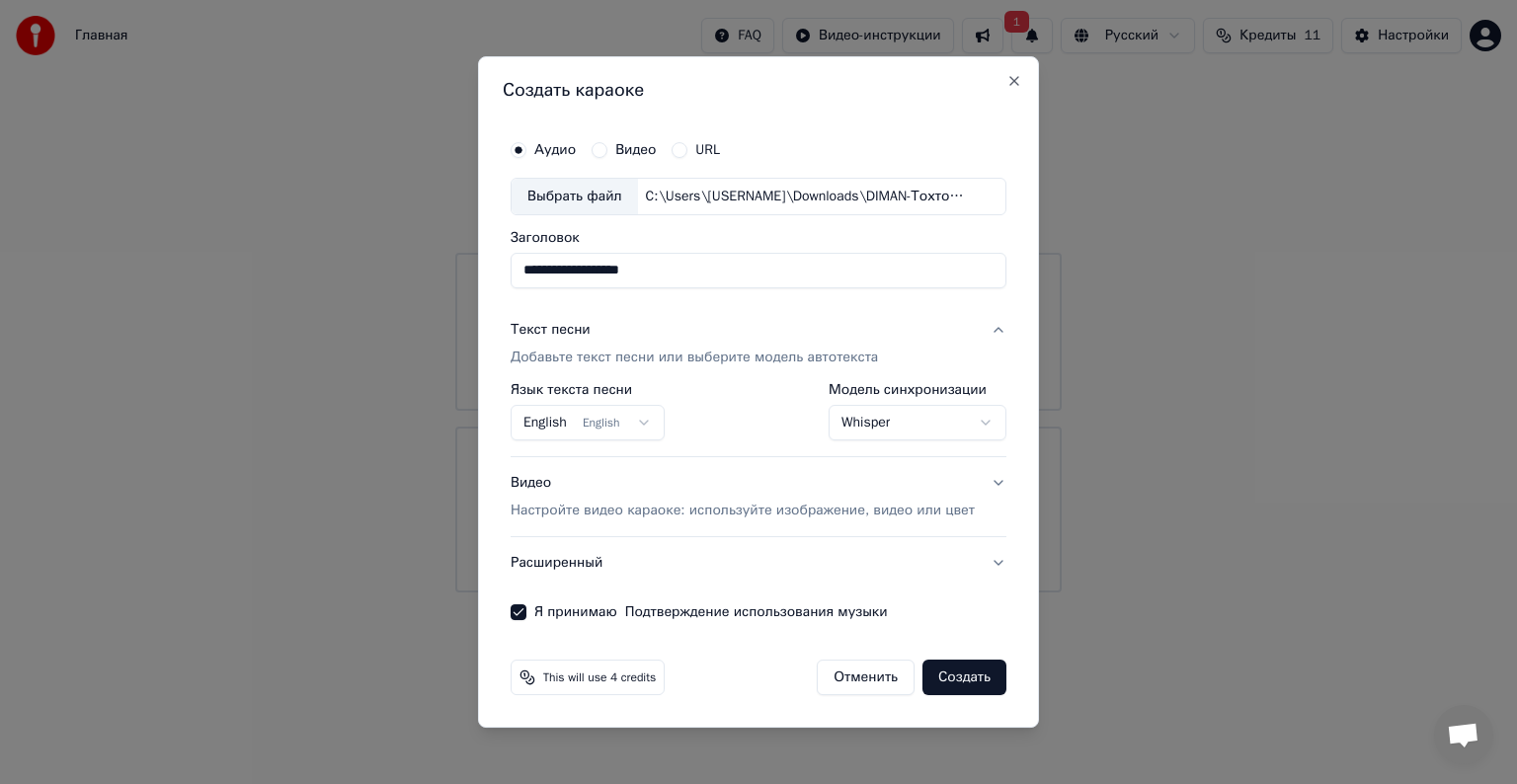 click on "English English" at bounding box center (588, 423) 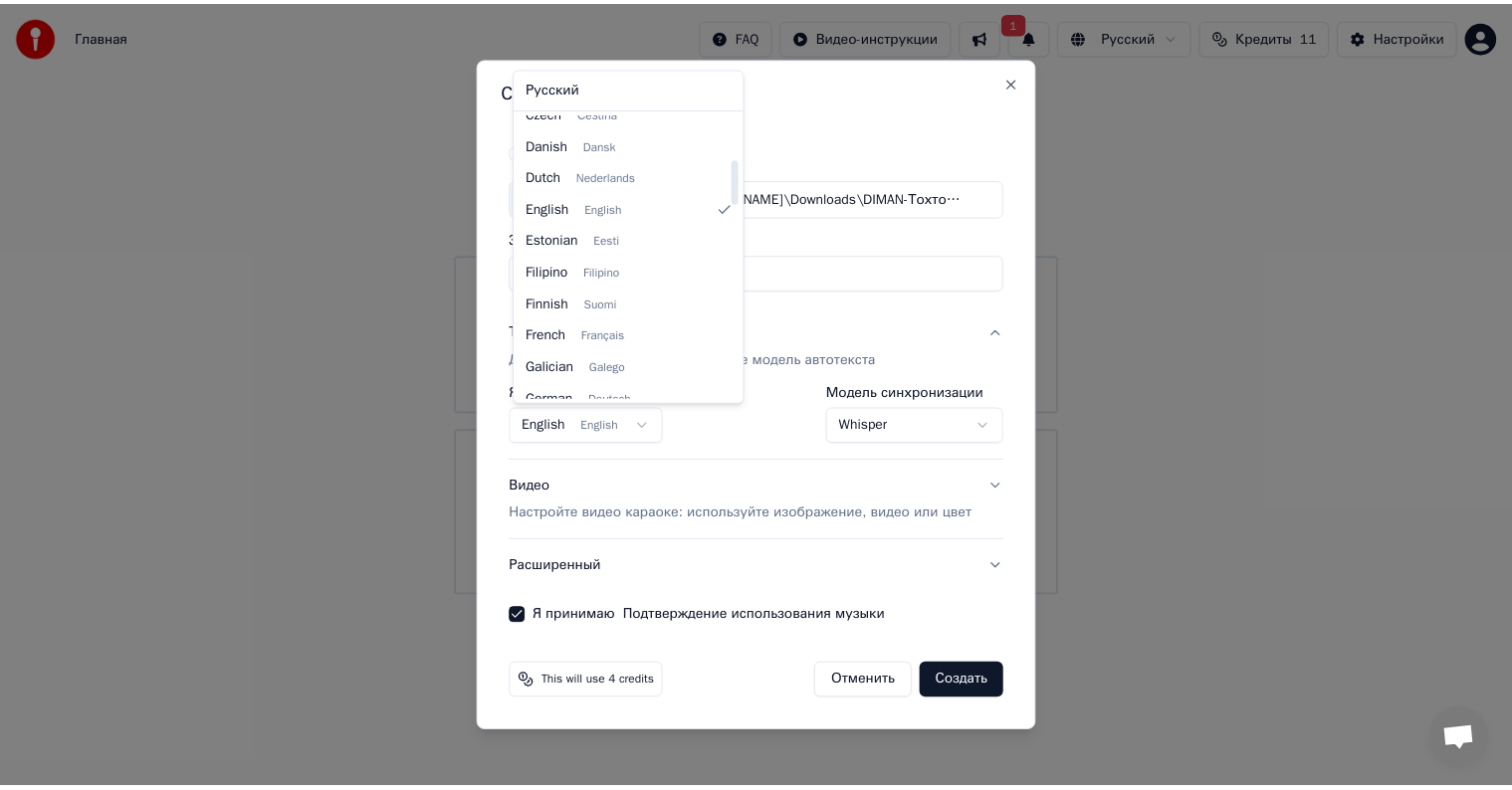 scroll, scrollTop: 0, scrollLeft: 0, axis: both 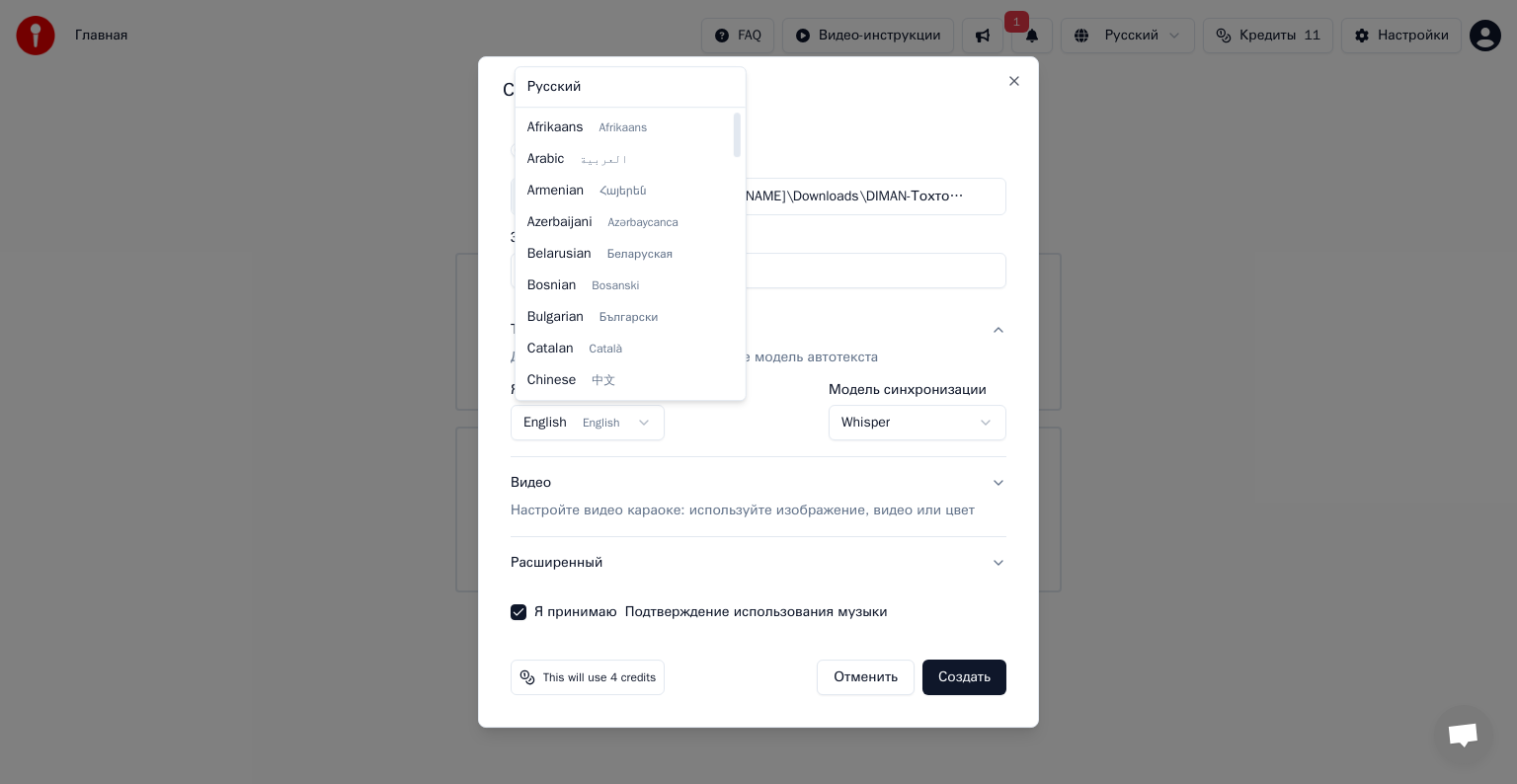 select on "**" 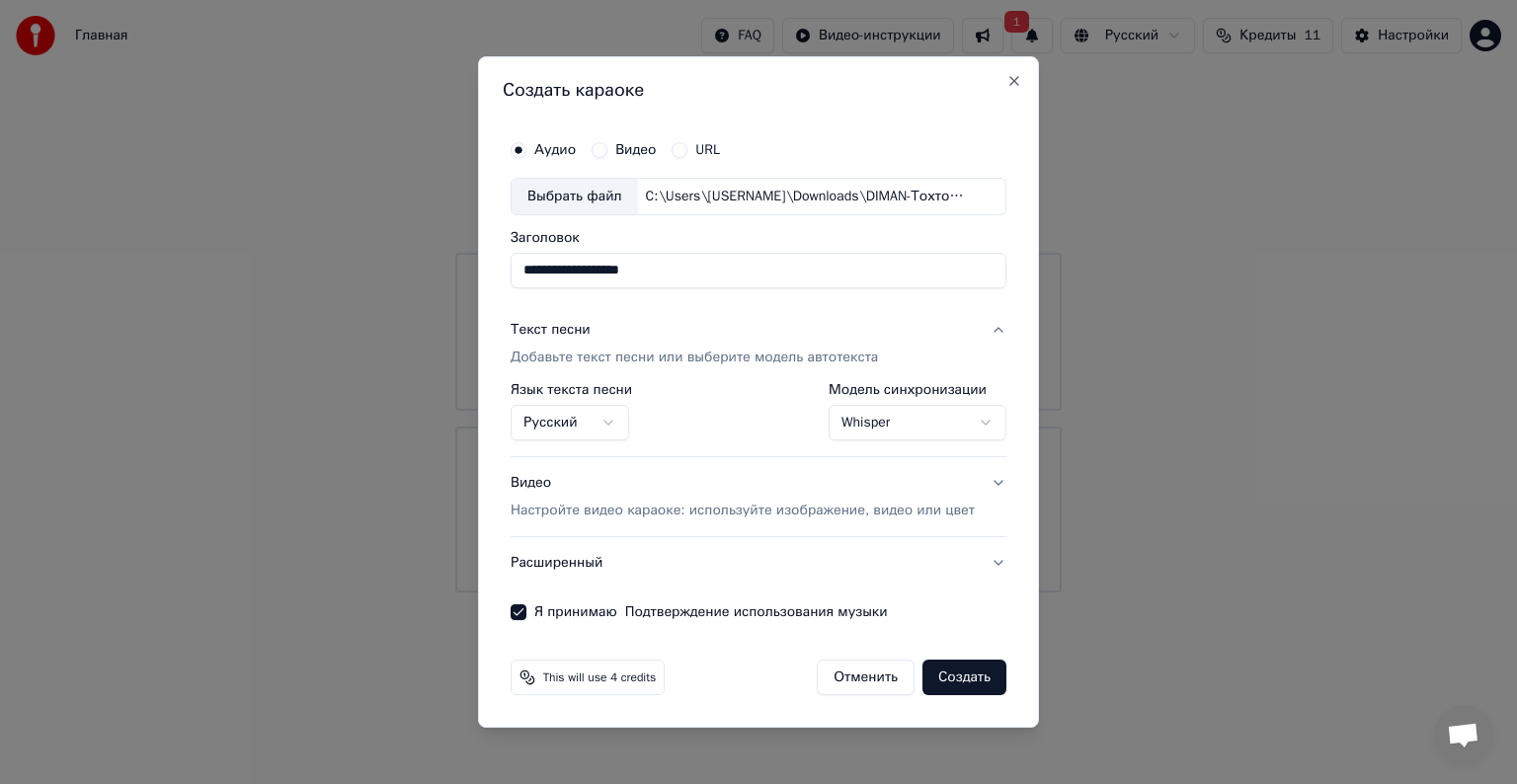 click on "Создать" at bounding box center (964, 677) 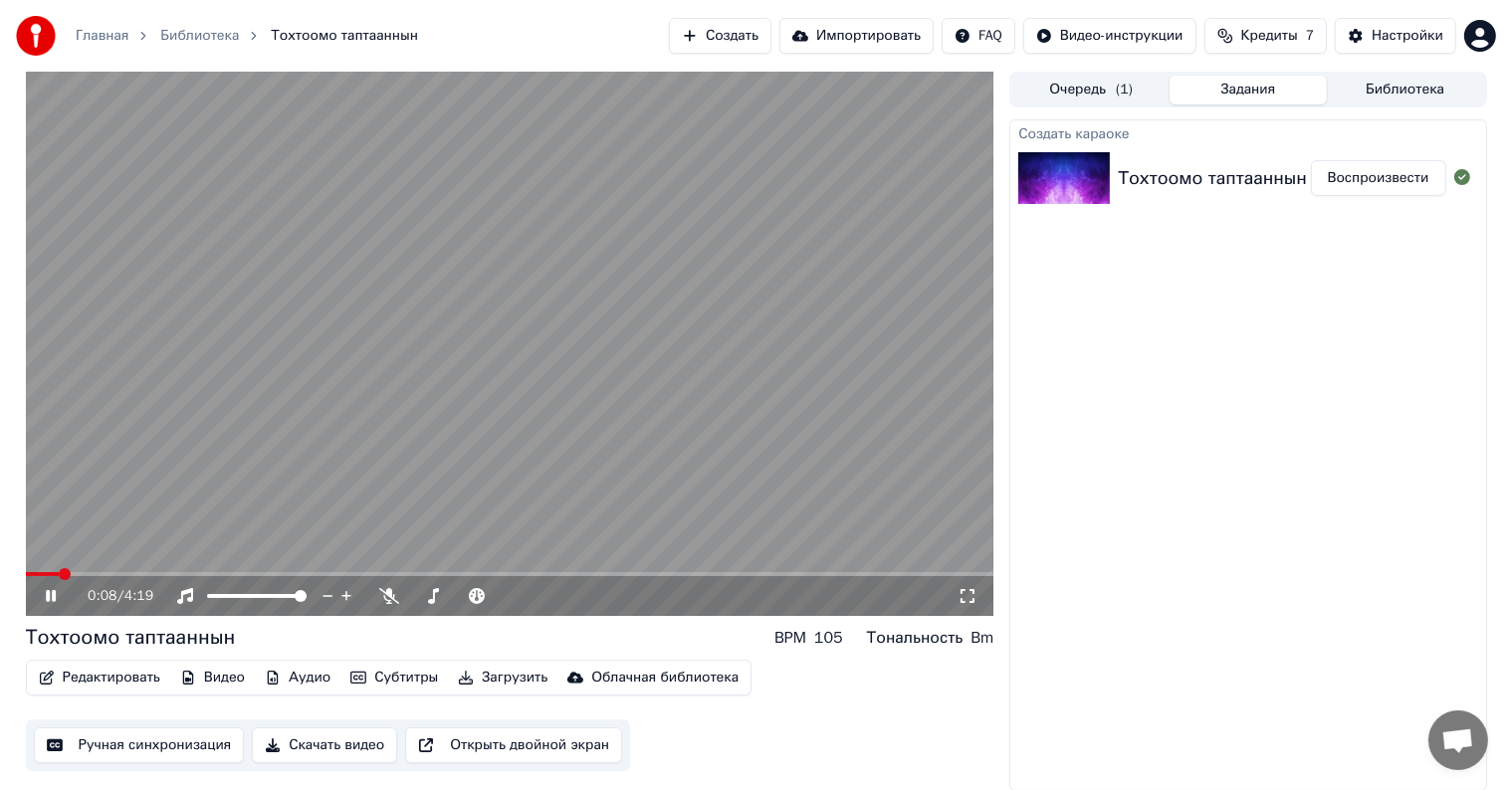 click 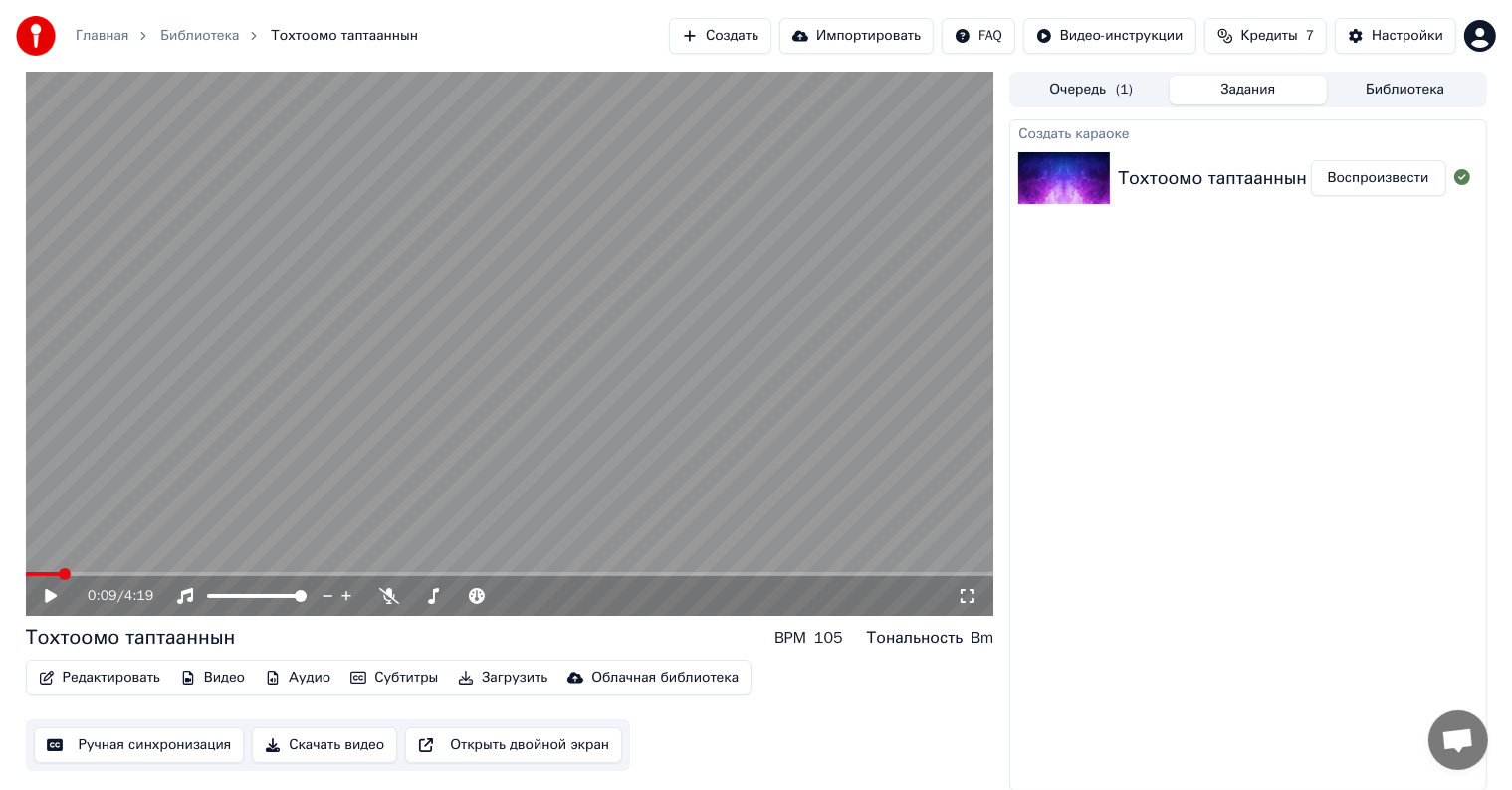 click at bounding box center (510, 343) 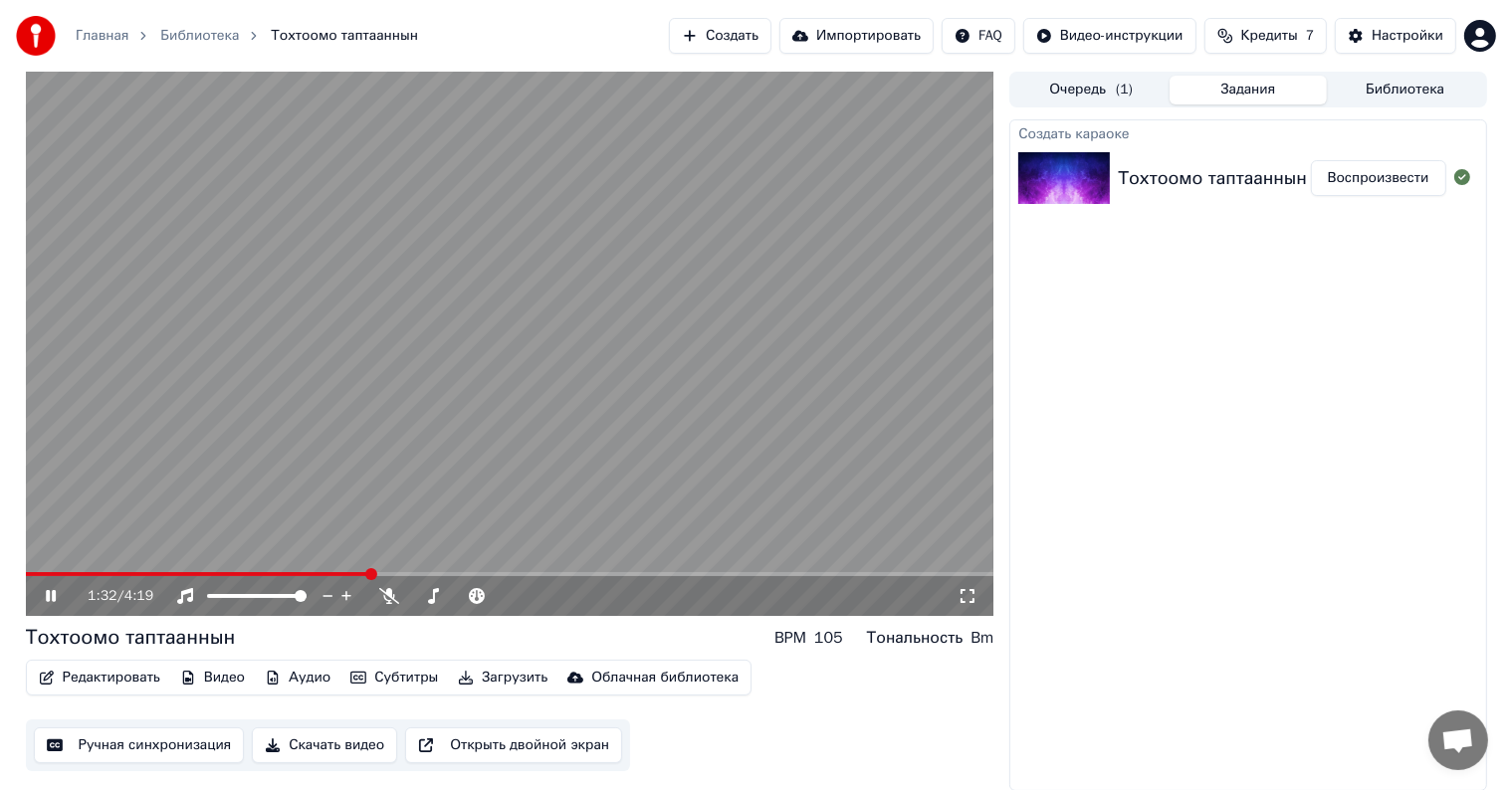 click at bounding box center (510, 343) 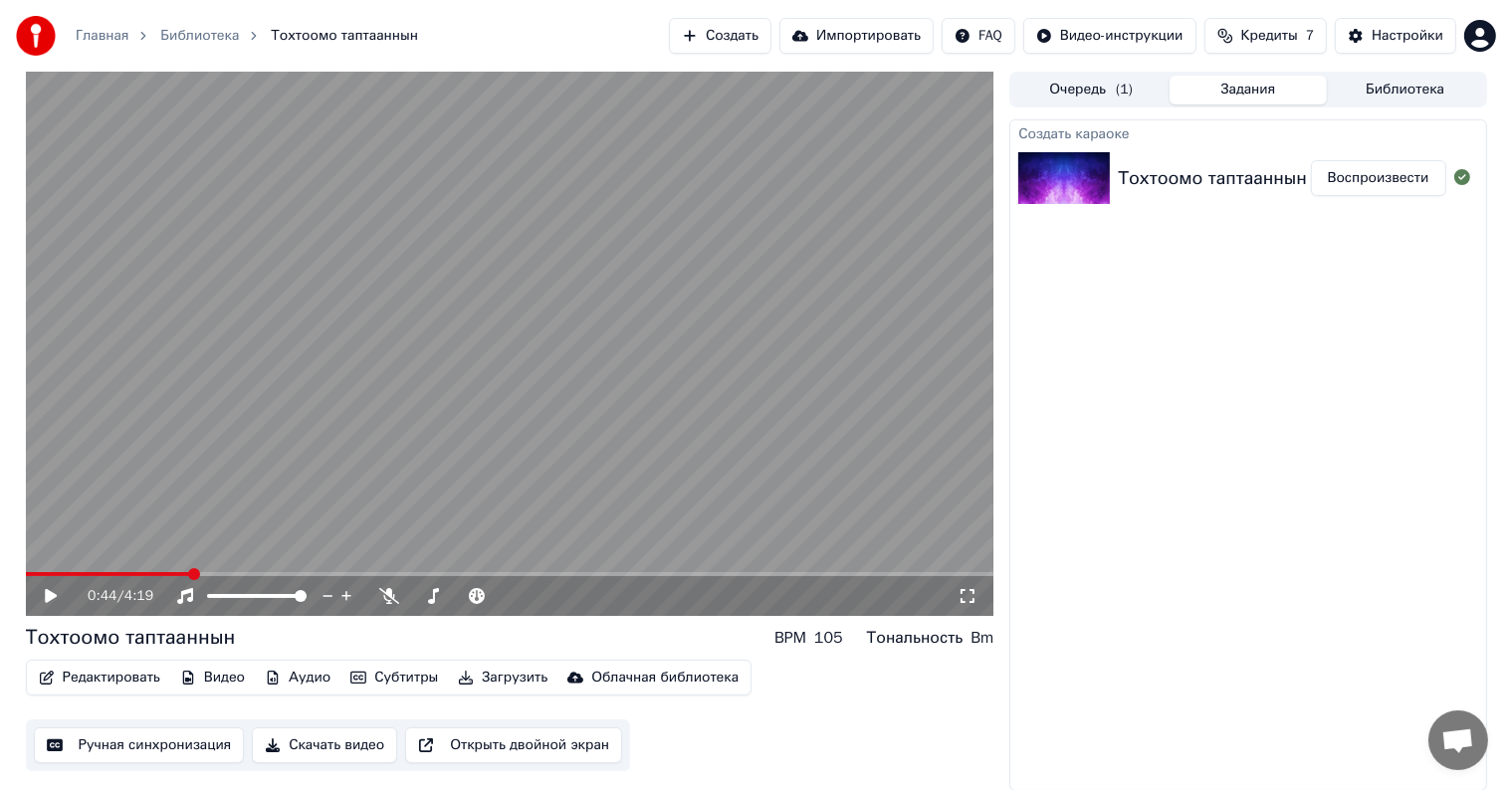 click at bounding box center (108, 574) 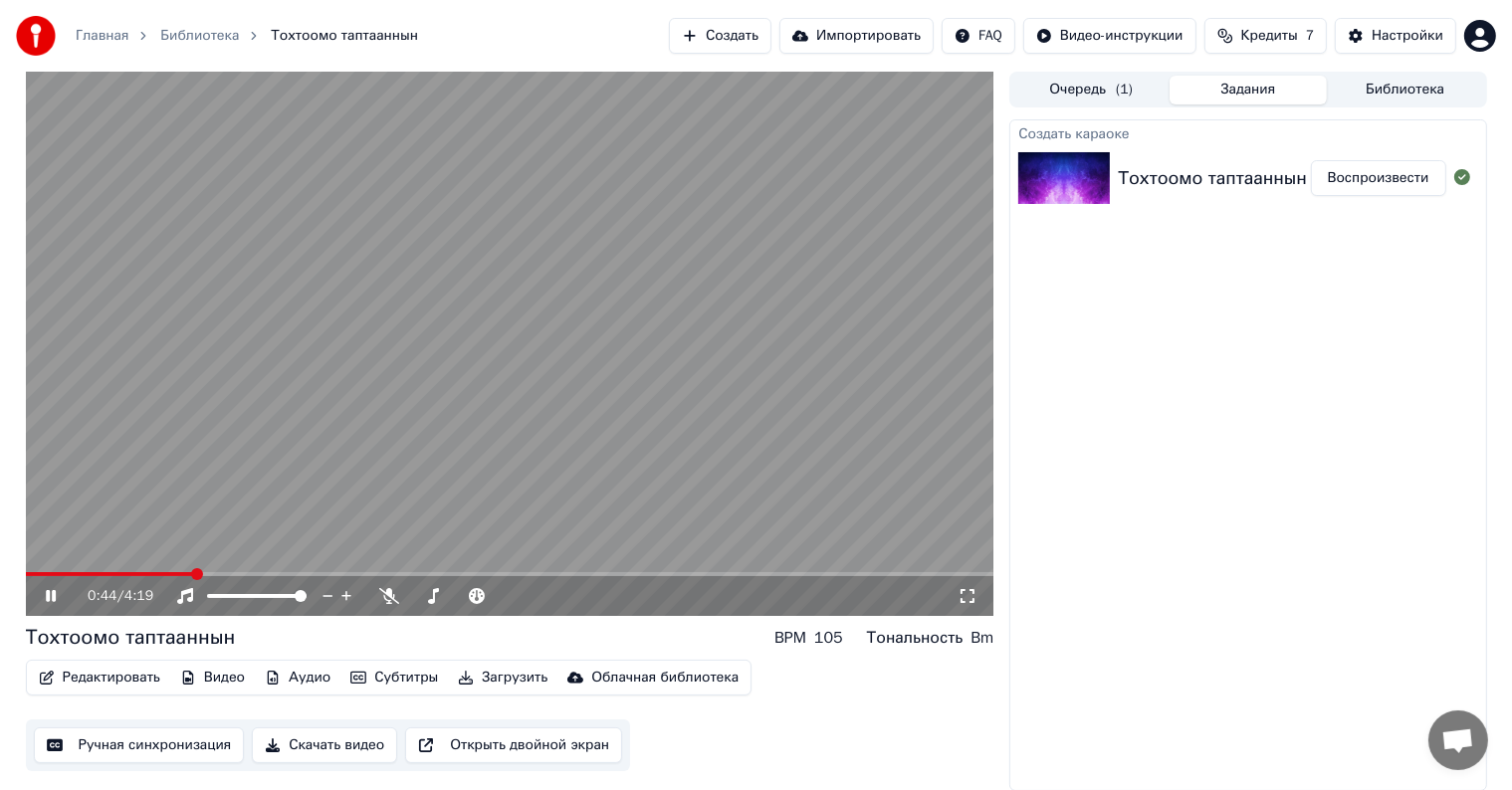 click at bounding box center (510, 574) 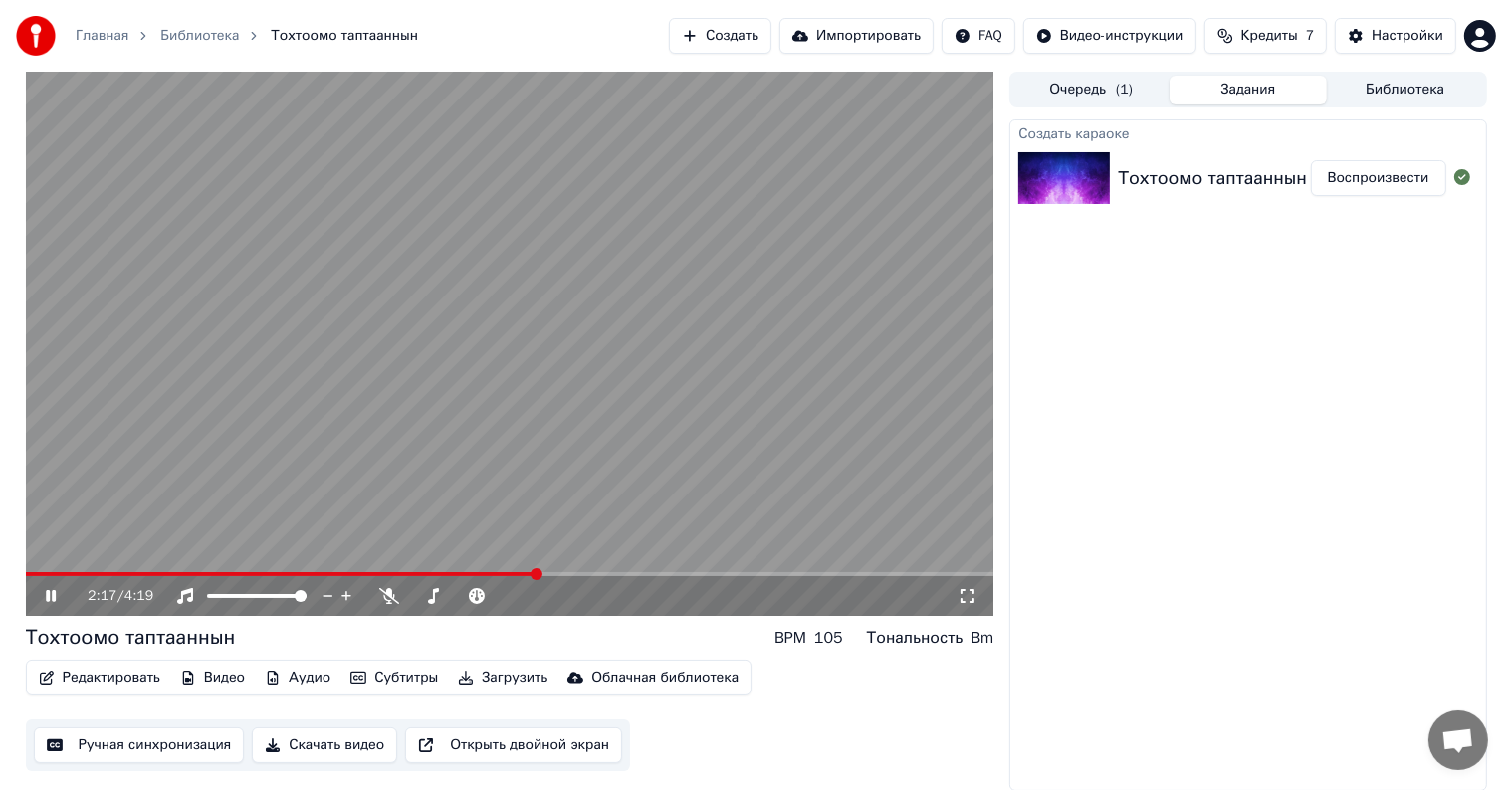 click at bounding box center [510, 574] 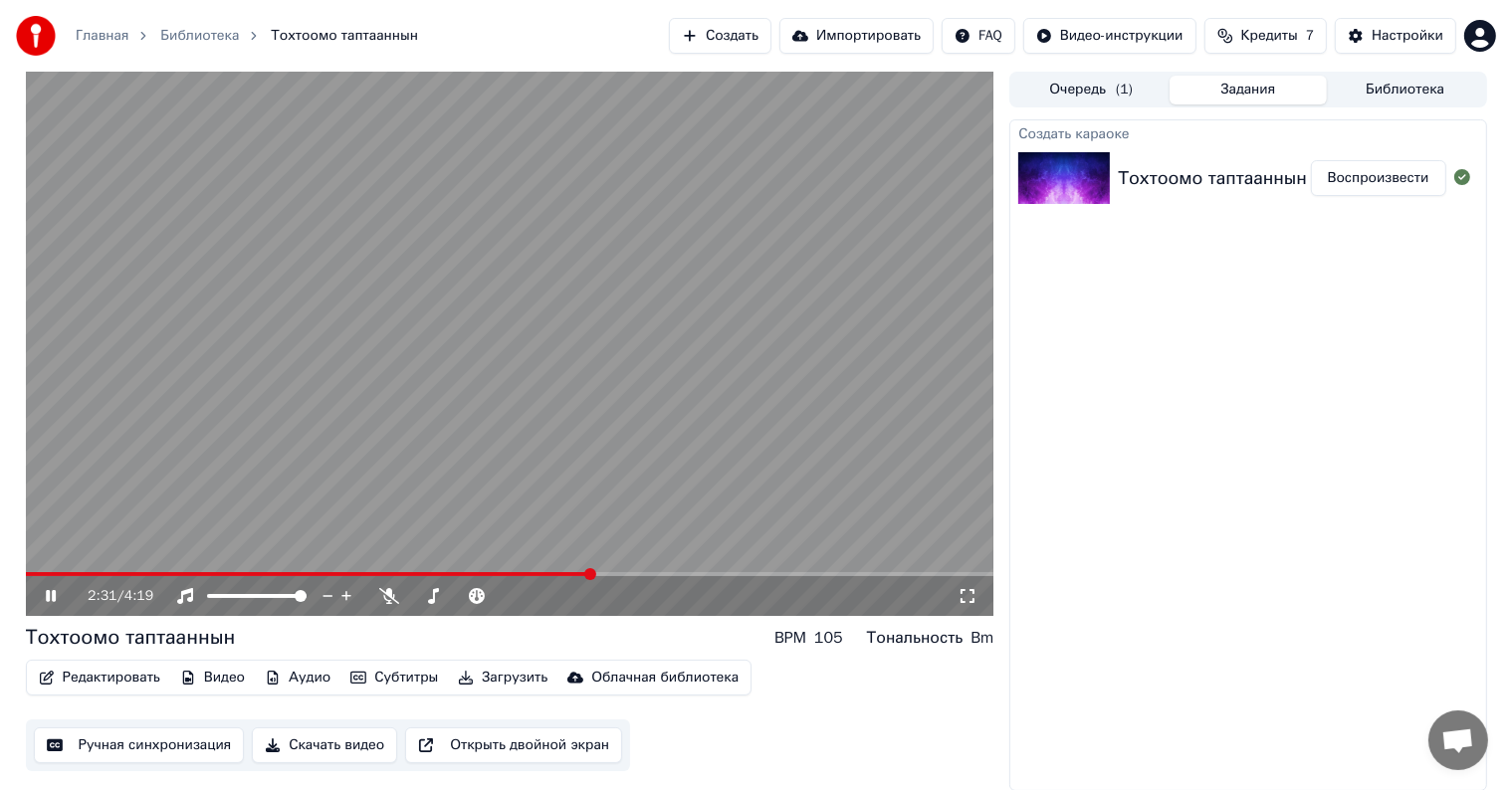 click at bounding box center [510, 574] 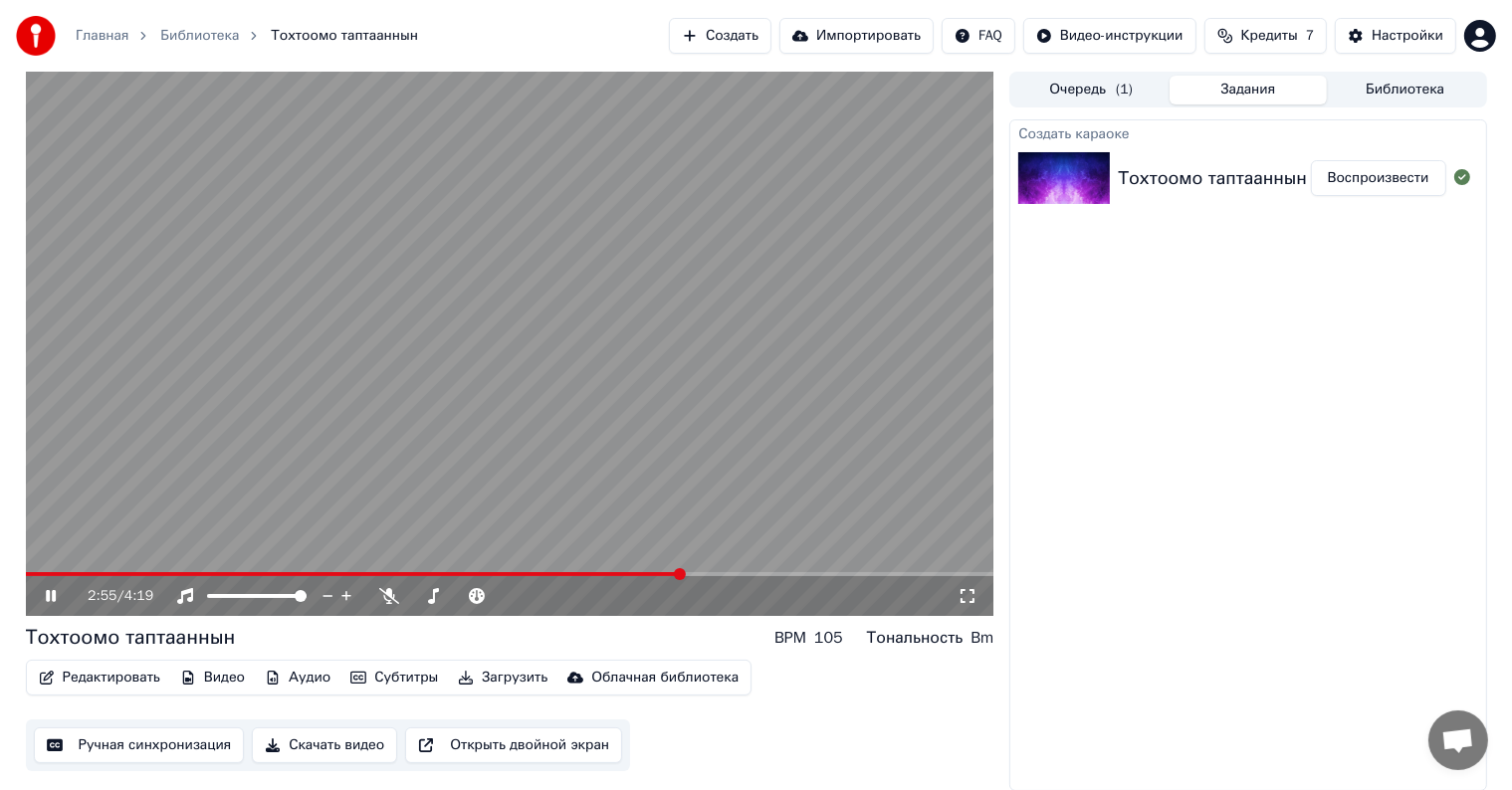 click on "2:55  /  4:19" at bounding box center [510, 343] 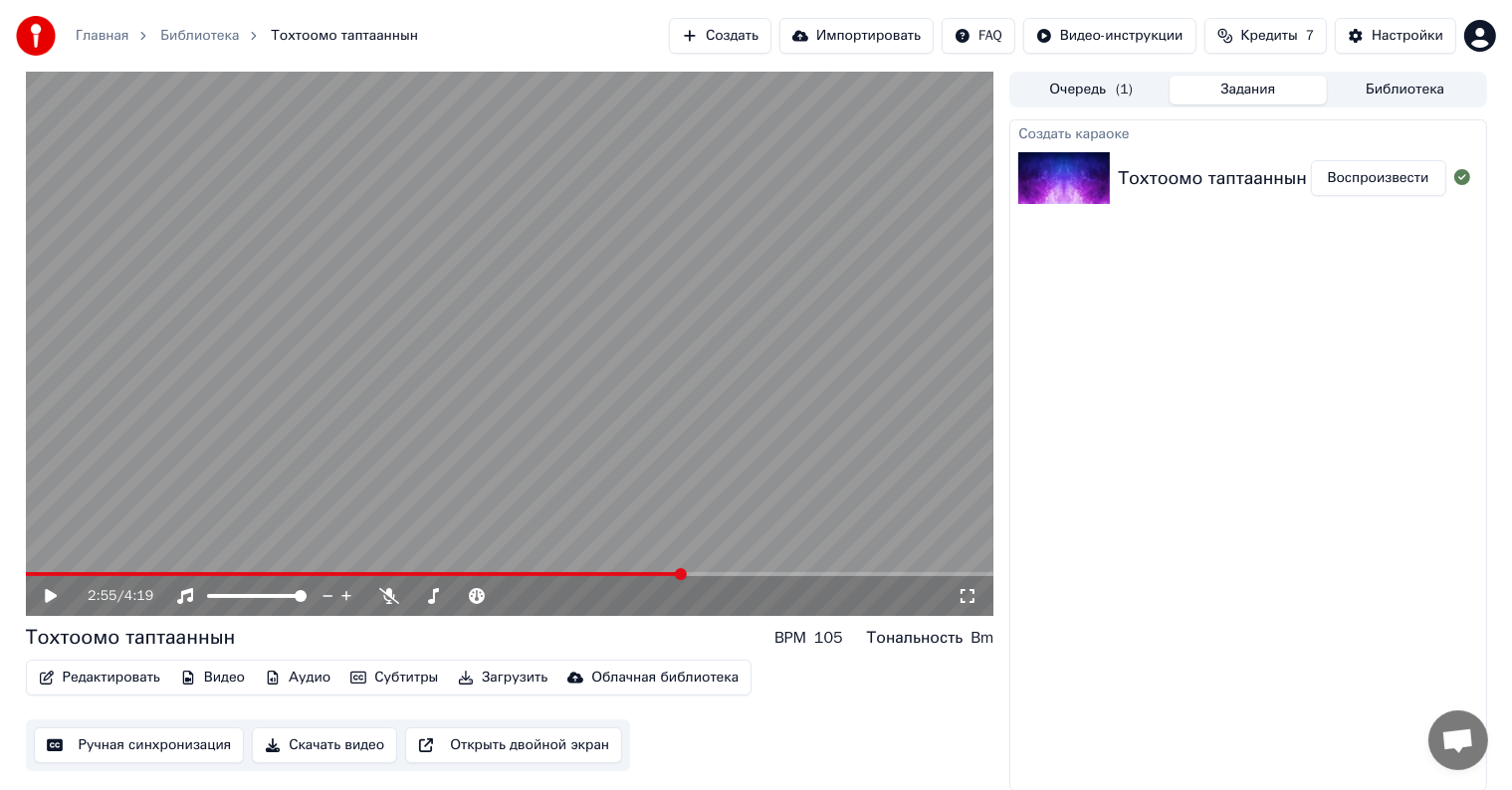 click at bounding box center (510, 343) 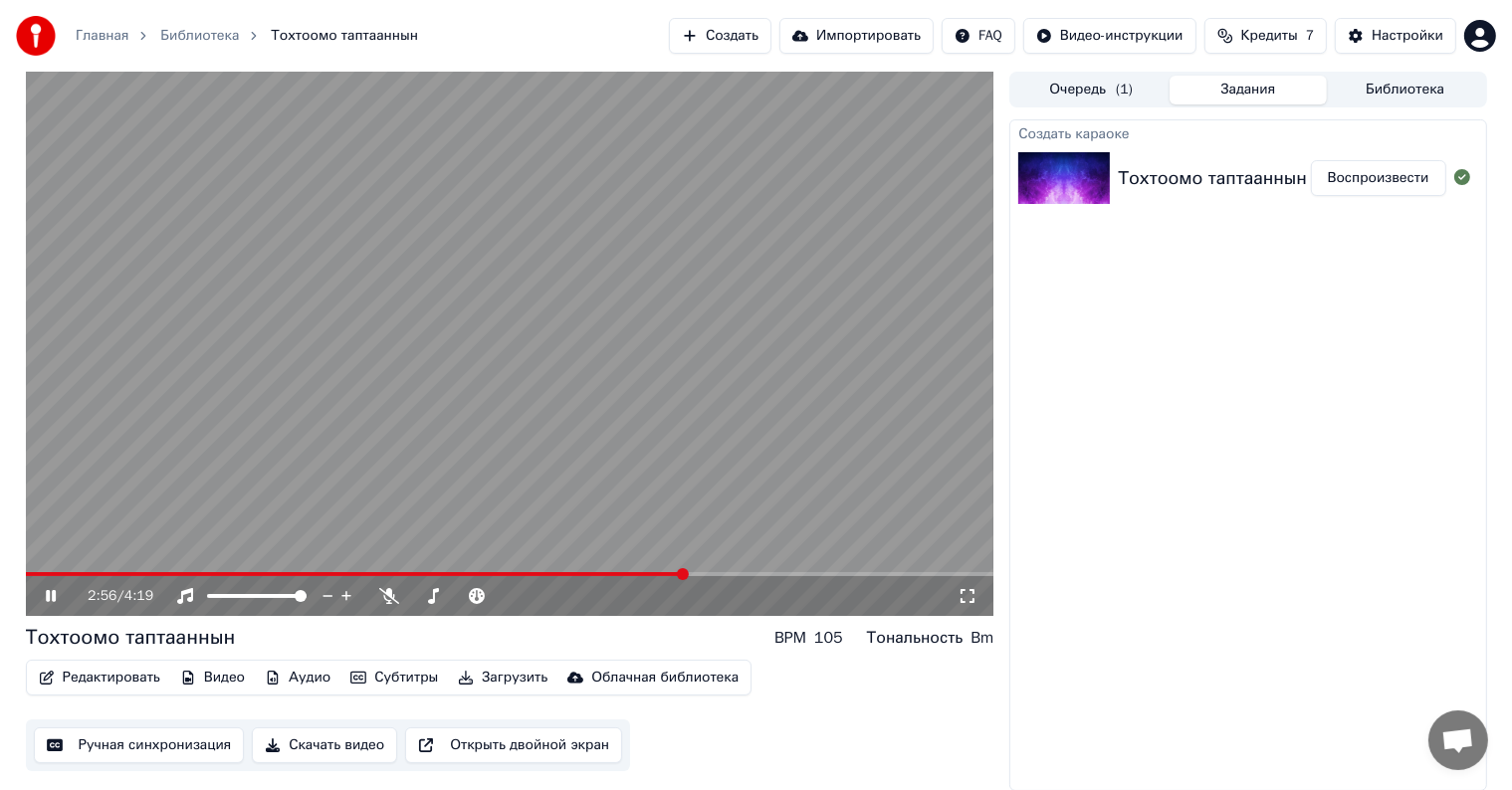 click at bounding box center [510, 343] 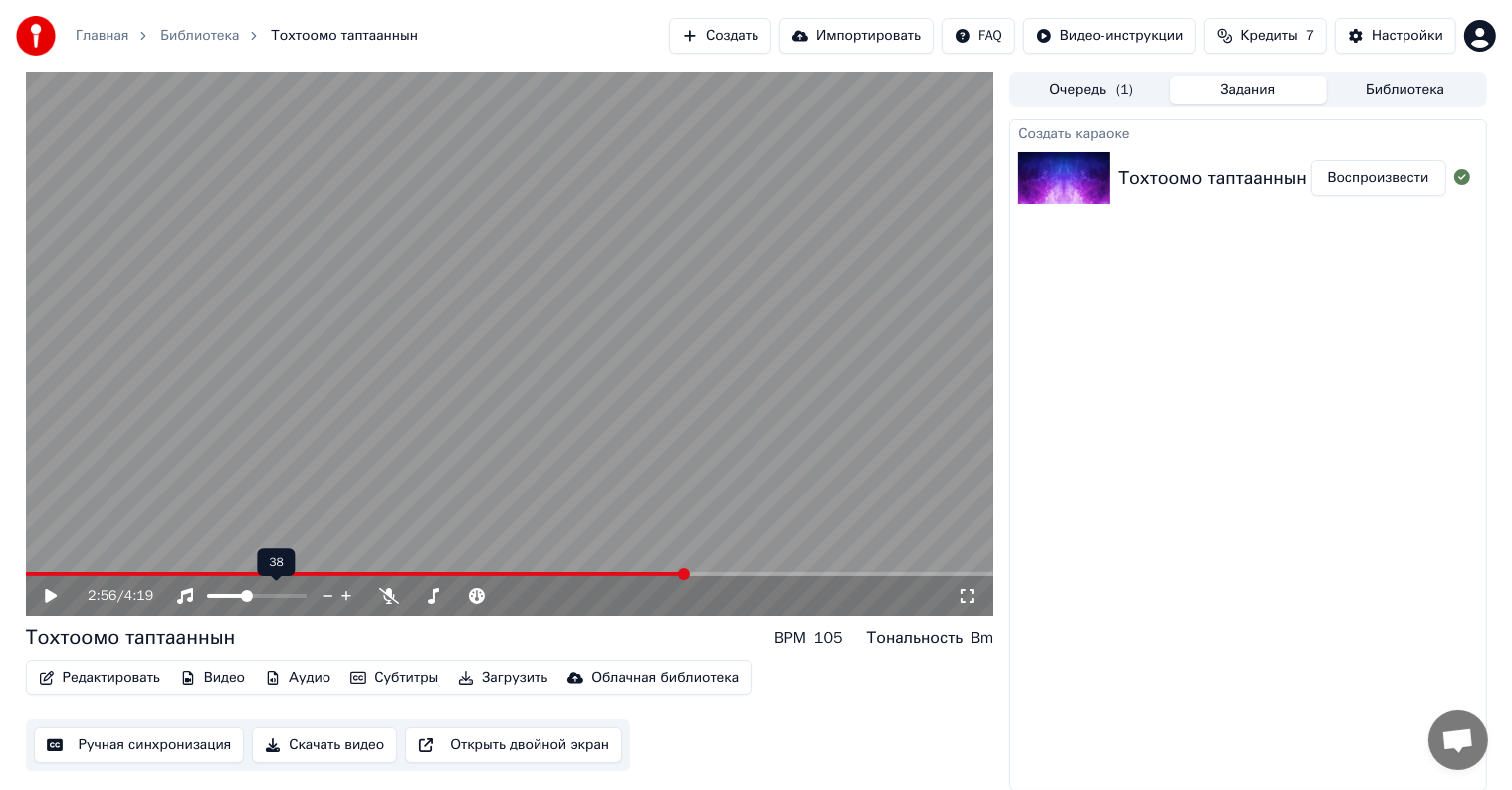 click at bounding box center [226, 596] 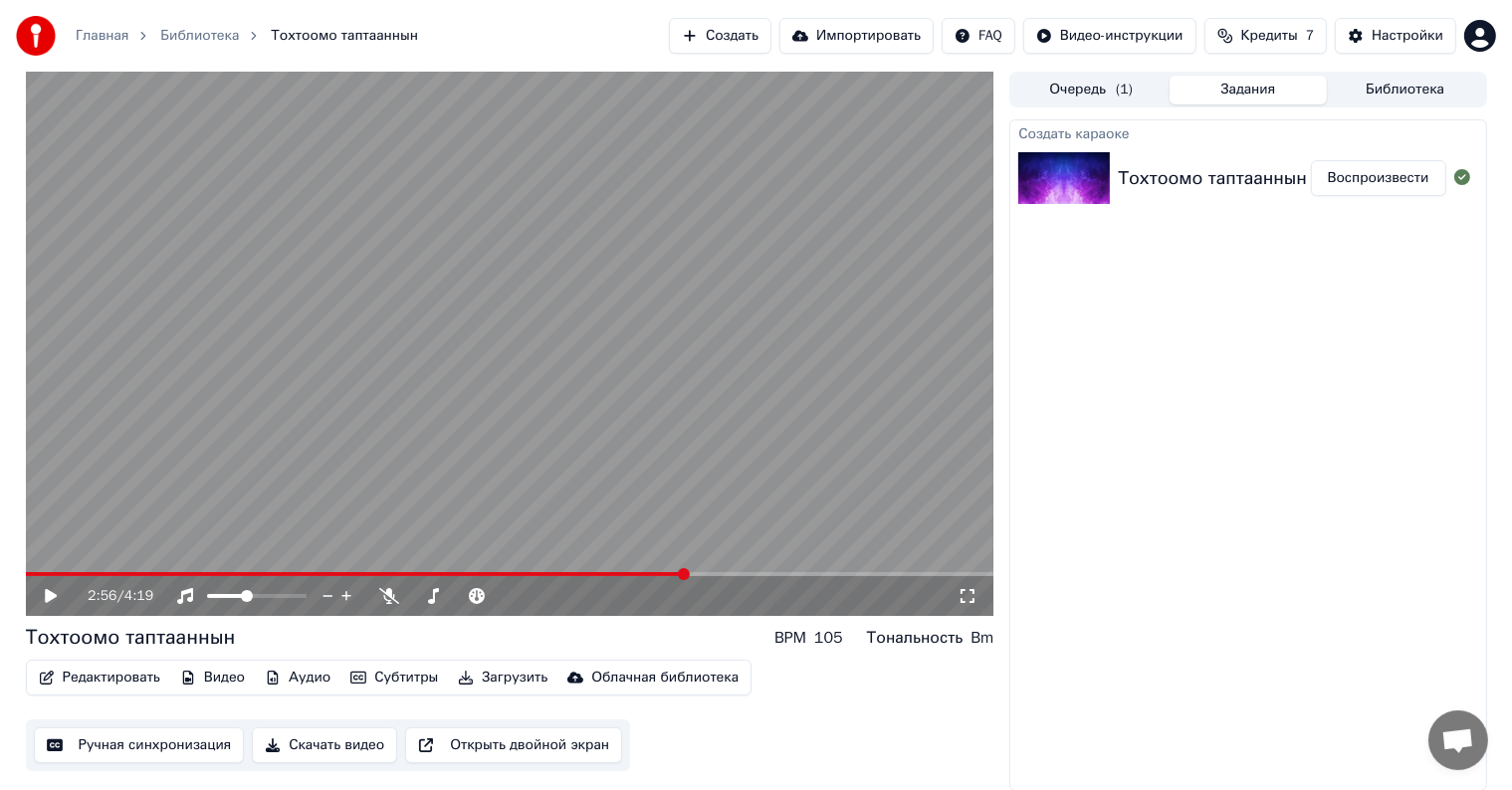 click at bounding box center [510, 343] 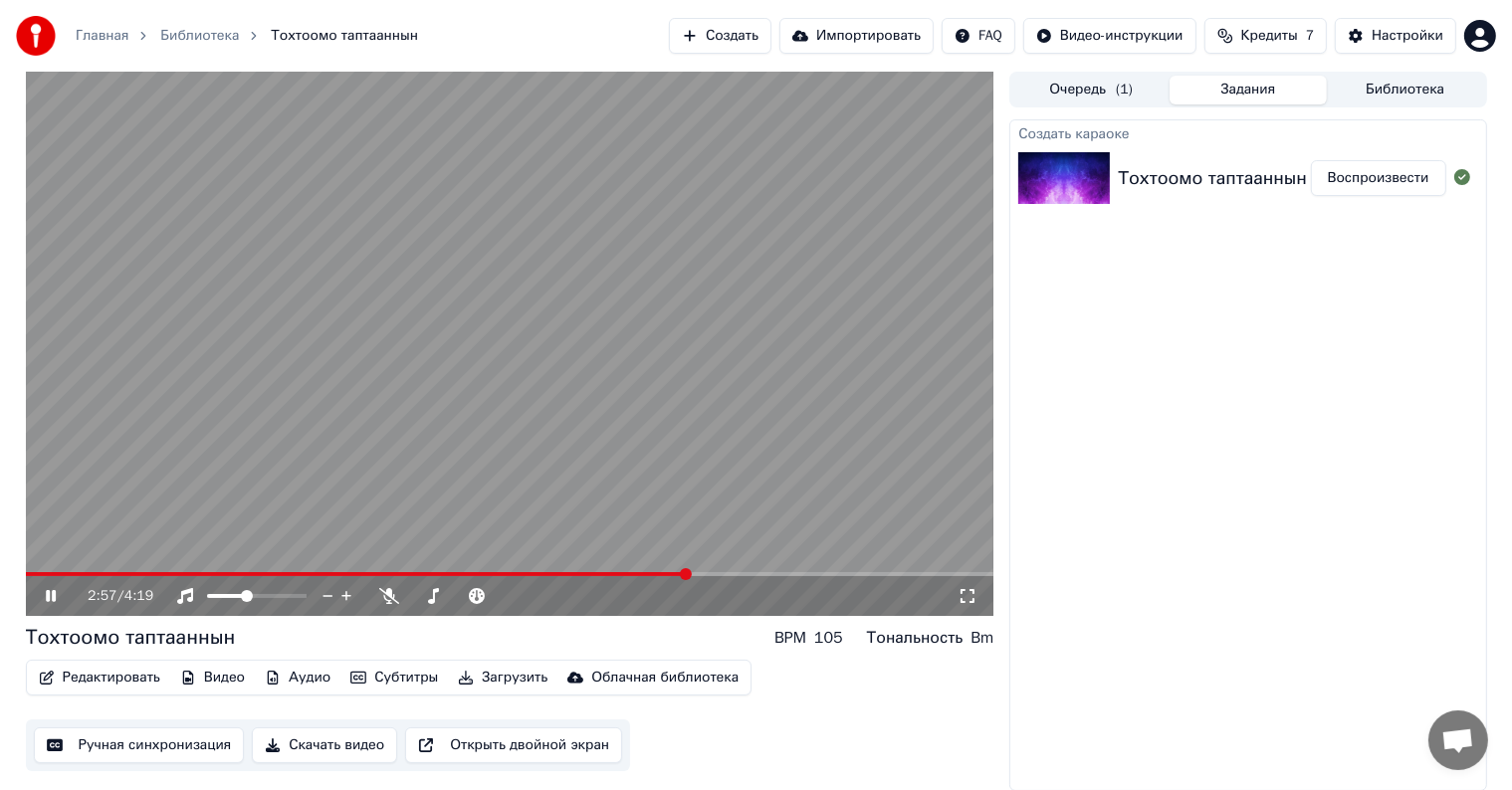 click at bounding box center [510, 343] 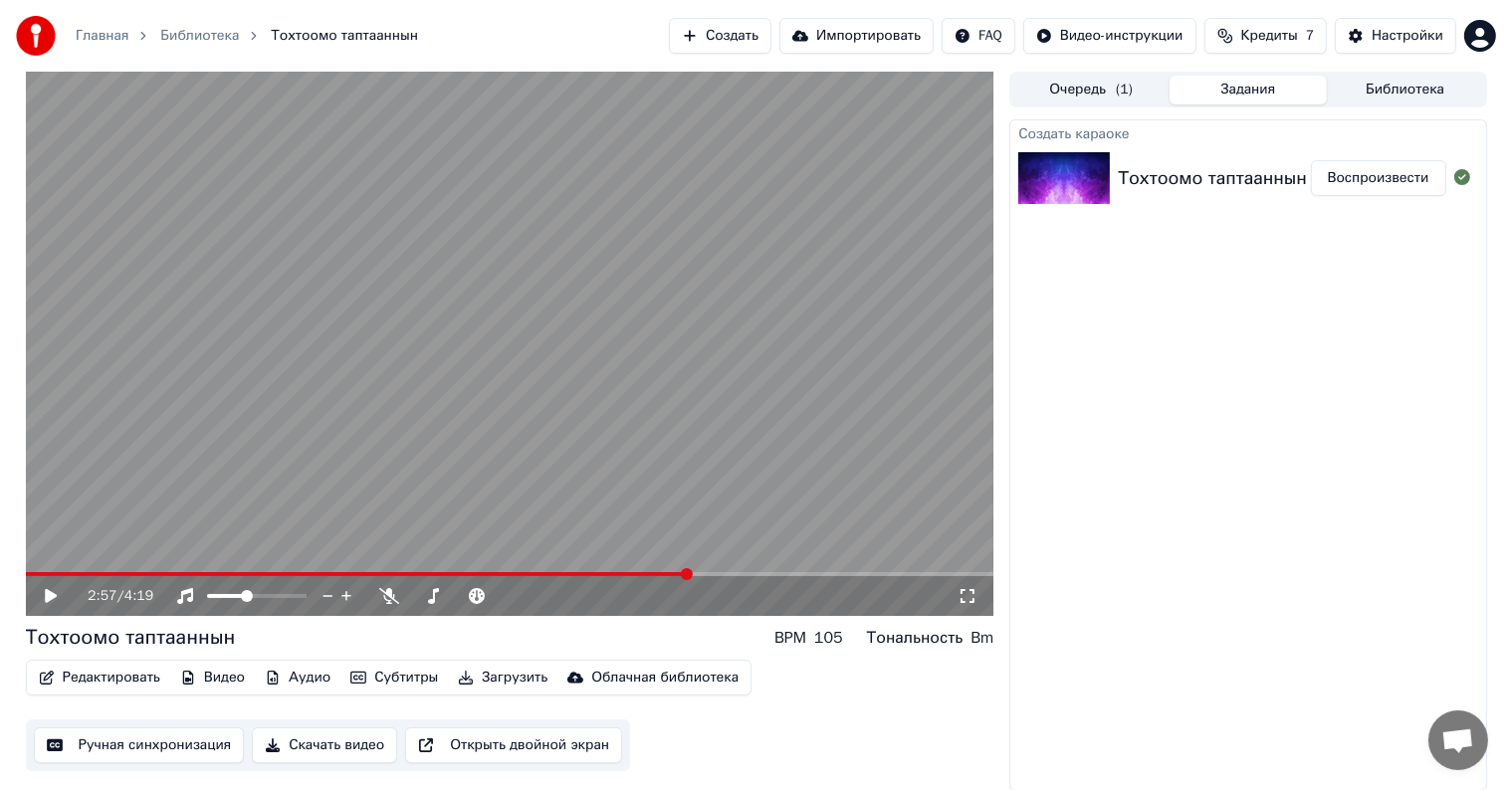 drag, startPoint x: 79, startPoint y: 571, endPoint x: 19, endPoint y: 584, distance: 61.39218 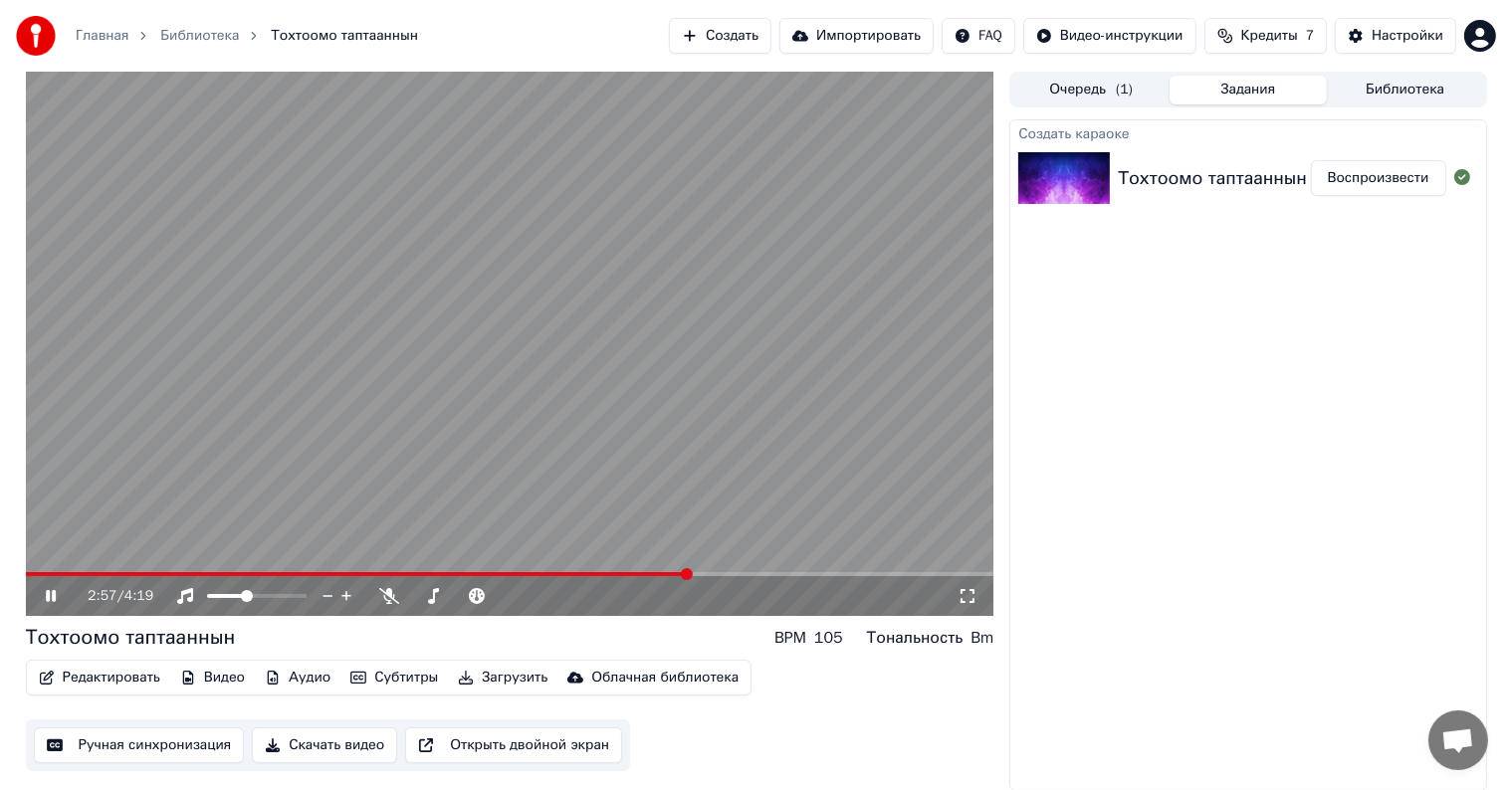 click 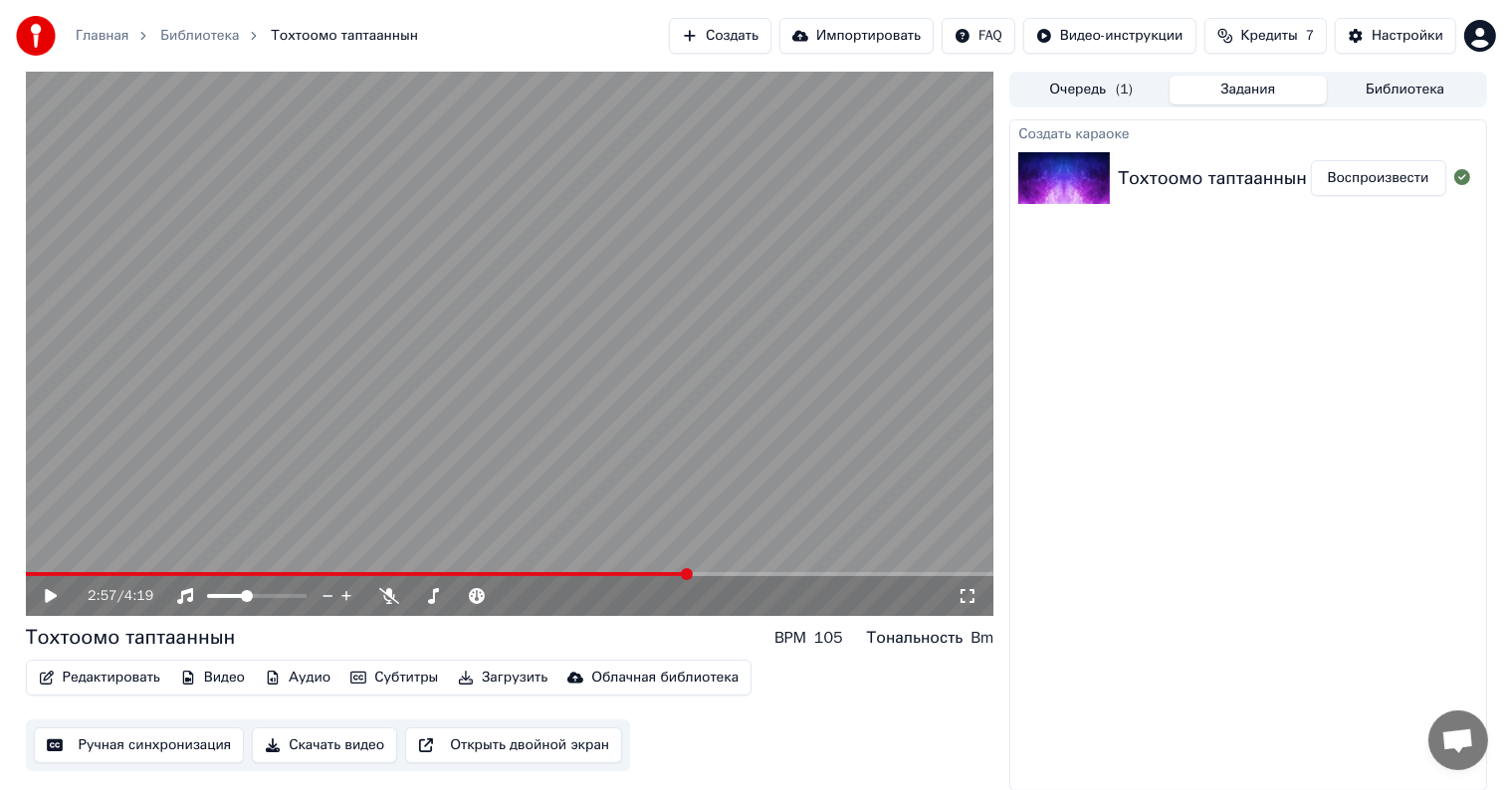 drag, startPoint x: 64, startPoint y: 570, endPoint x: 47, endPoint y: 572, distance: 17.117243 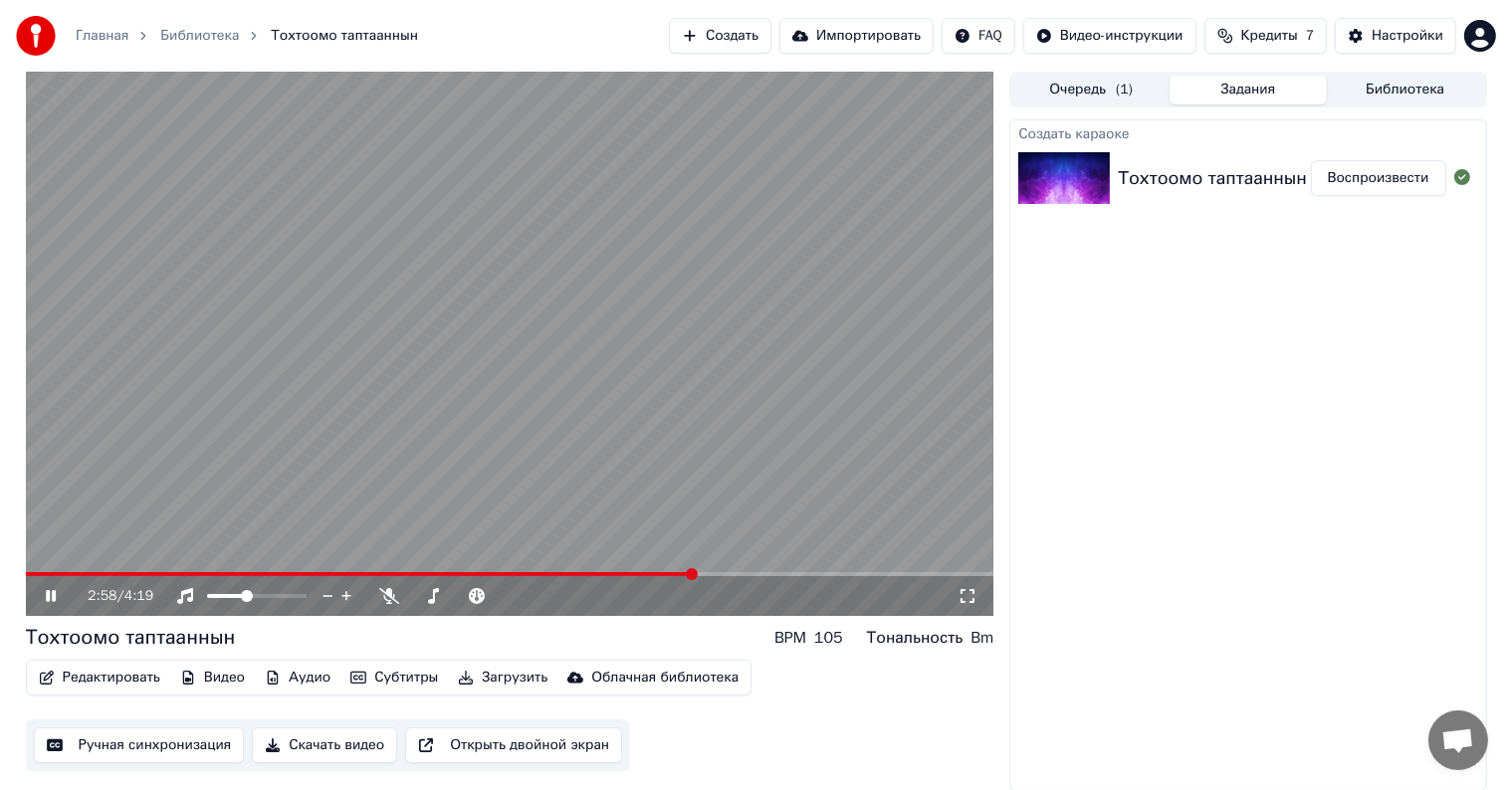 click on "2:58  /  4:19" at bounding box center [510, 596] 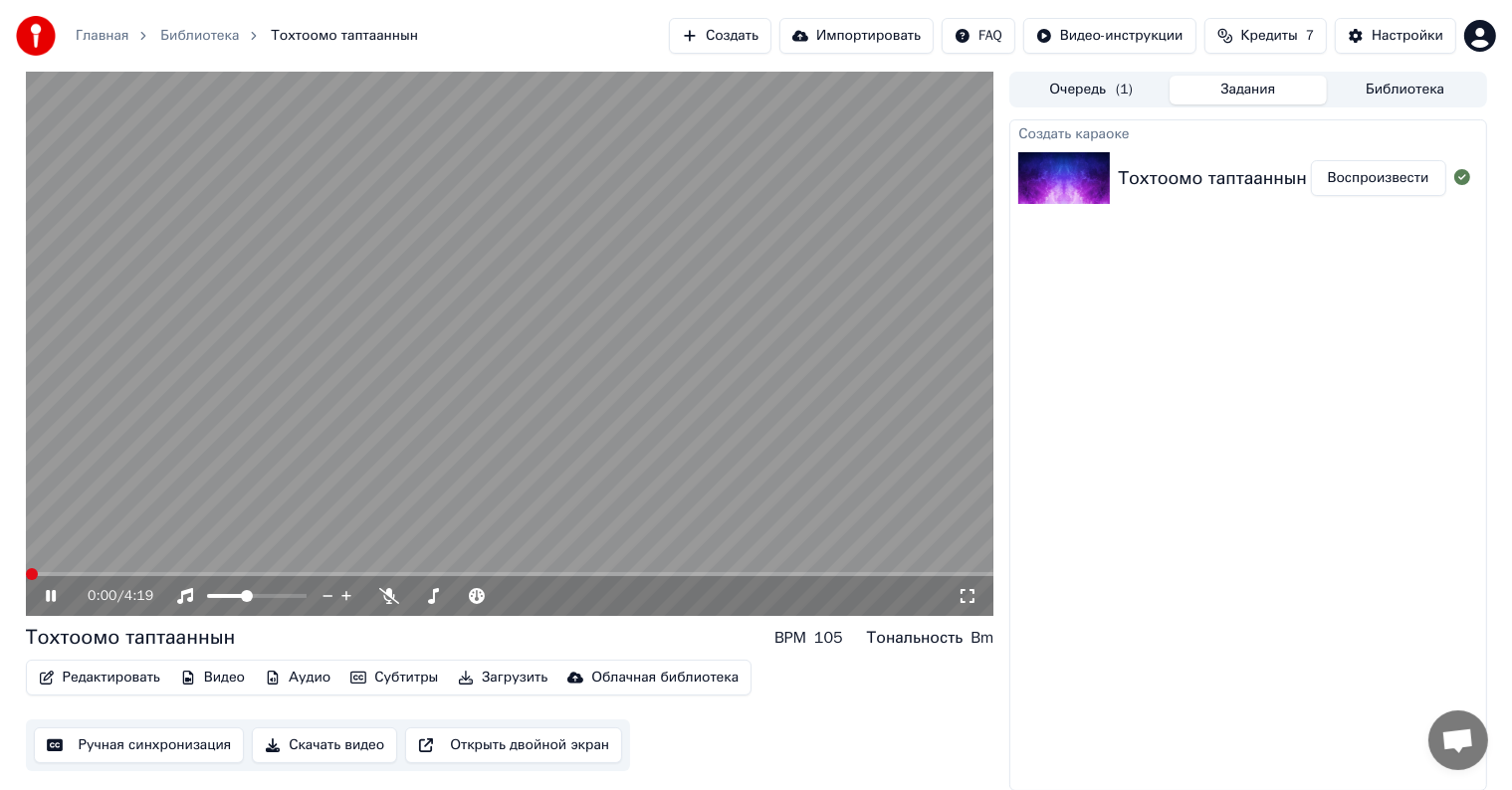click at bounding box center [26, 574] 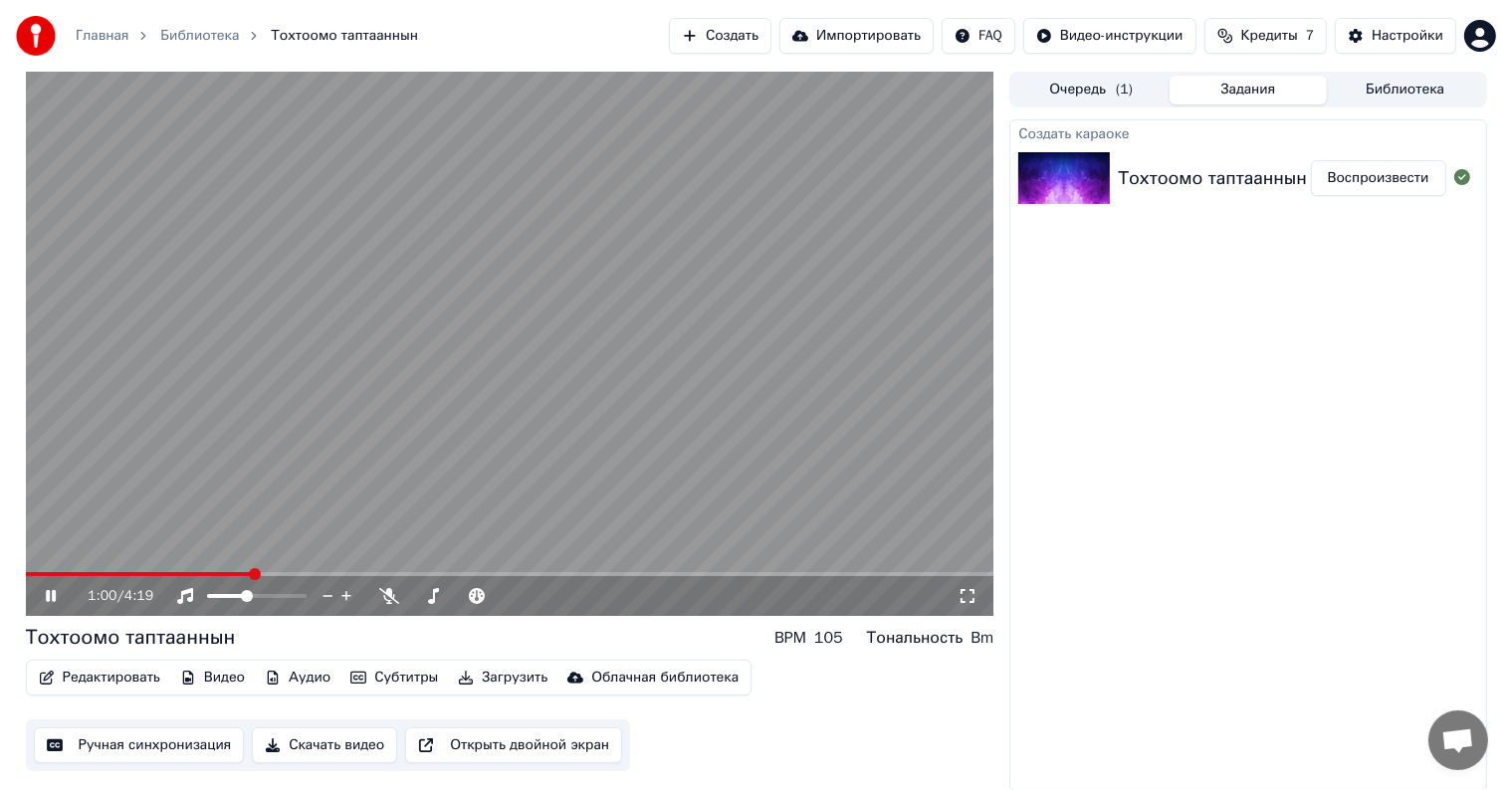 drag, startPoint x: 131, startPoint y: 566, endPoint x: 108, endPoint y: 571, distance: 23.5372 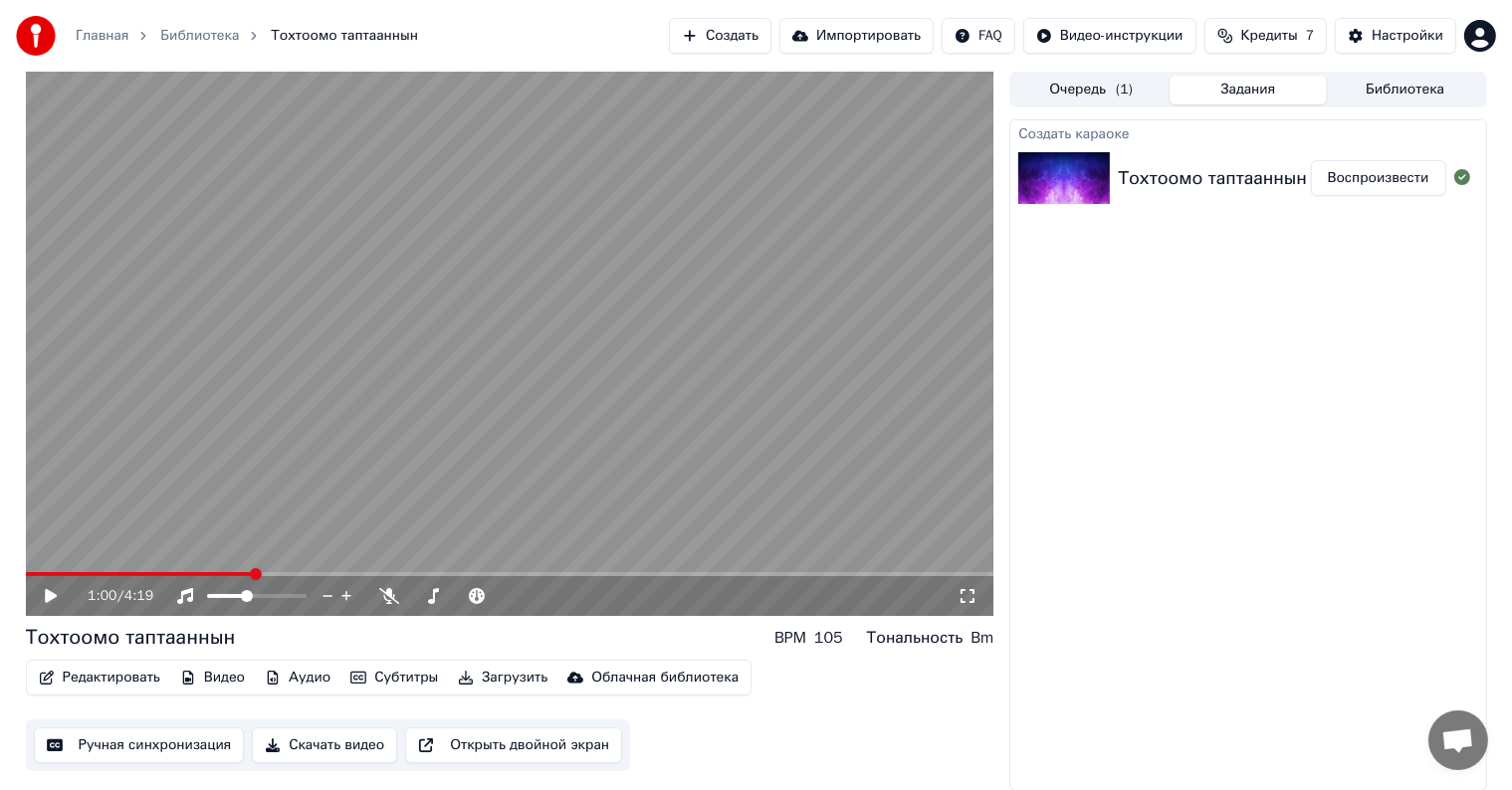 click at bounding box center (510, 343) 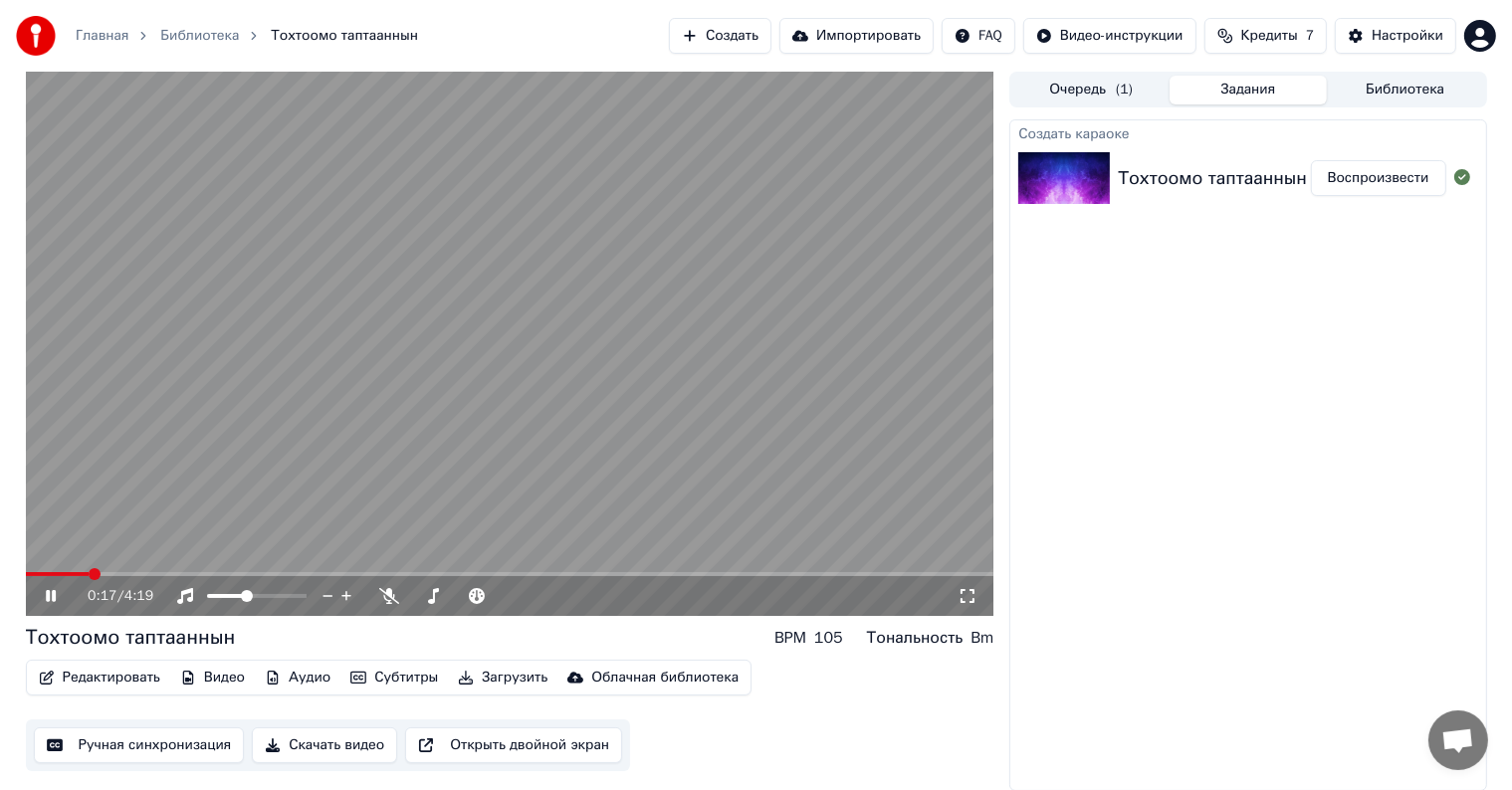 click at bounding box center (58, 574) 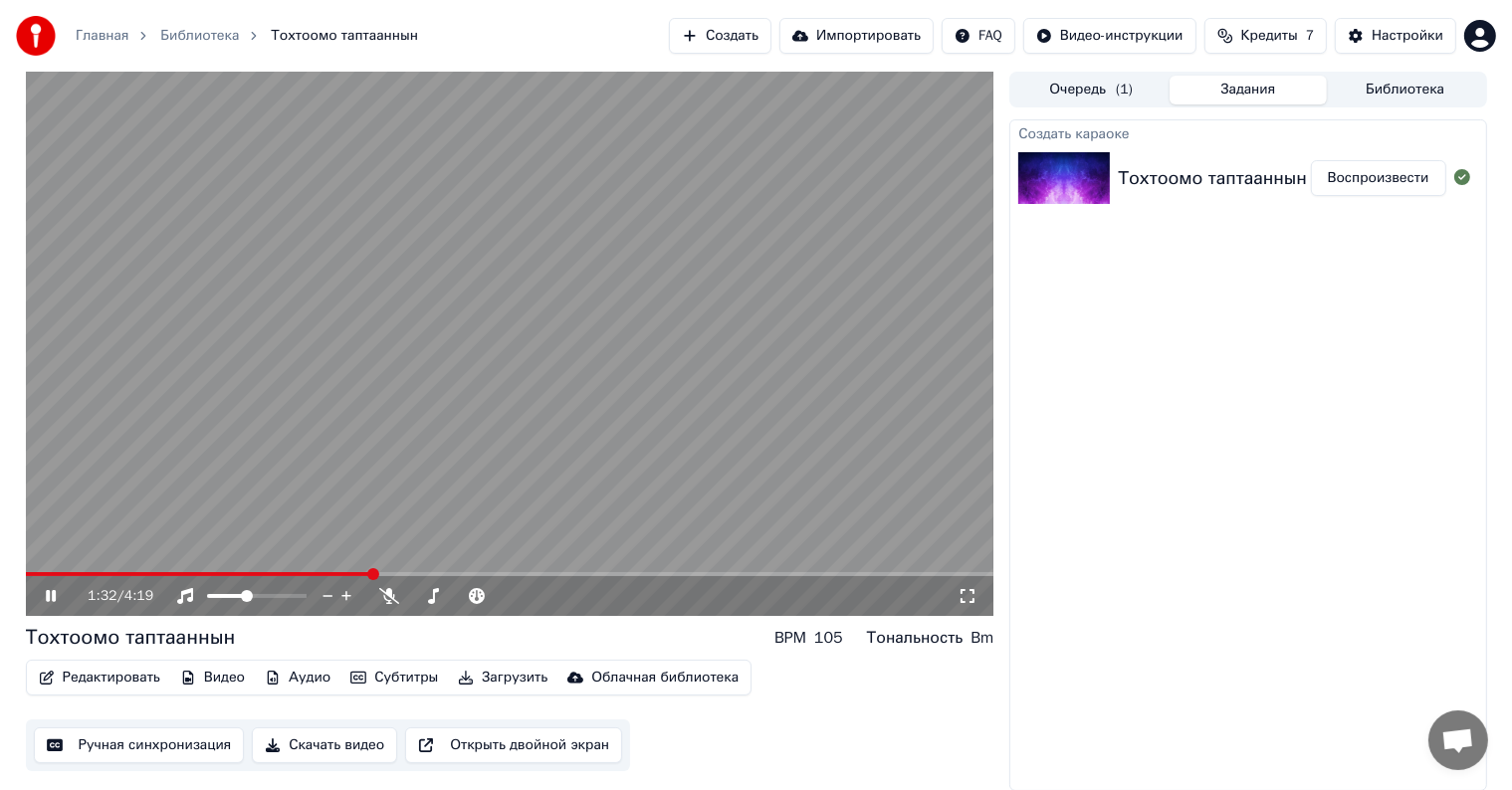 click at bounding box center (510, 343) 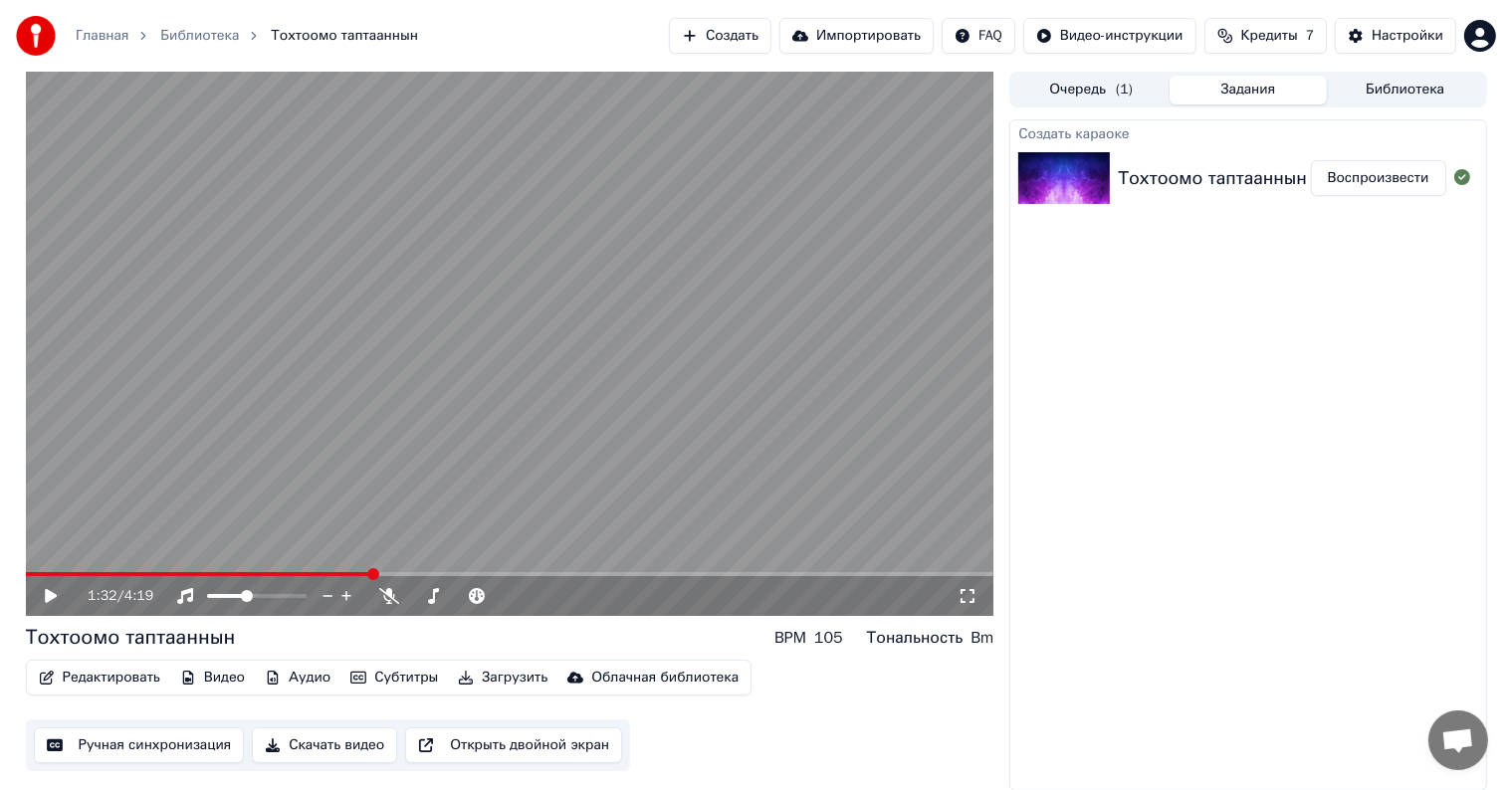 click at bounding box center (510, 343) 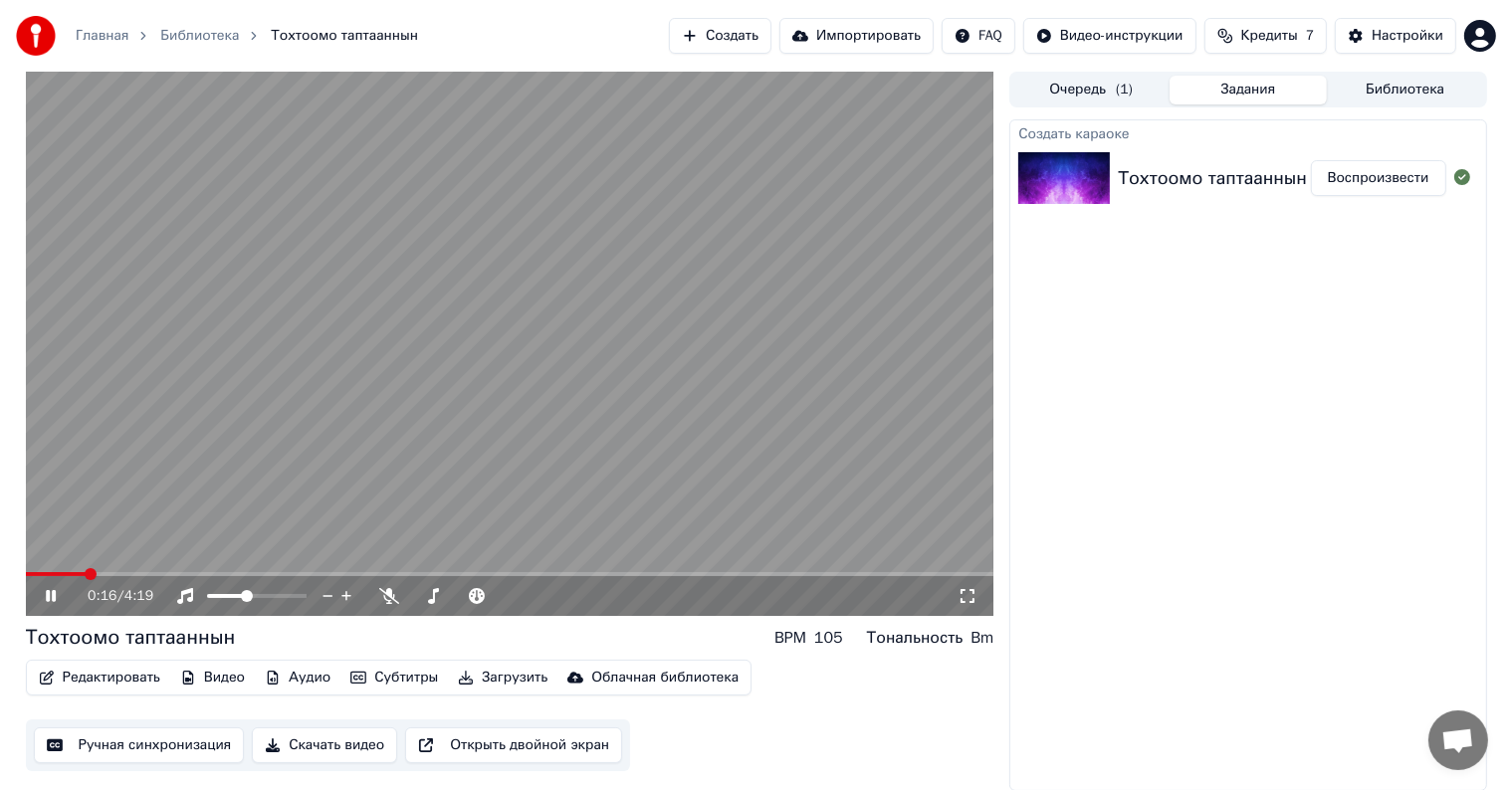 click at bounding box center [56, 574] 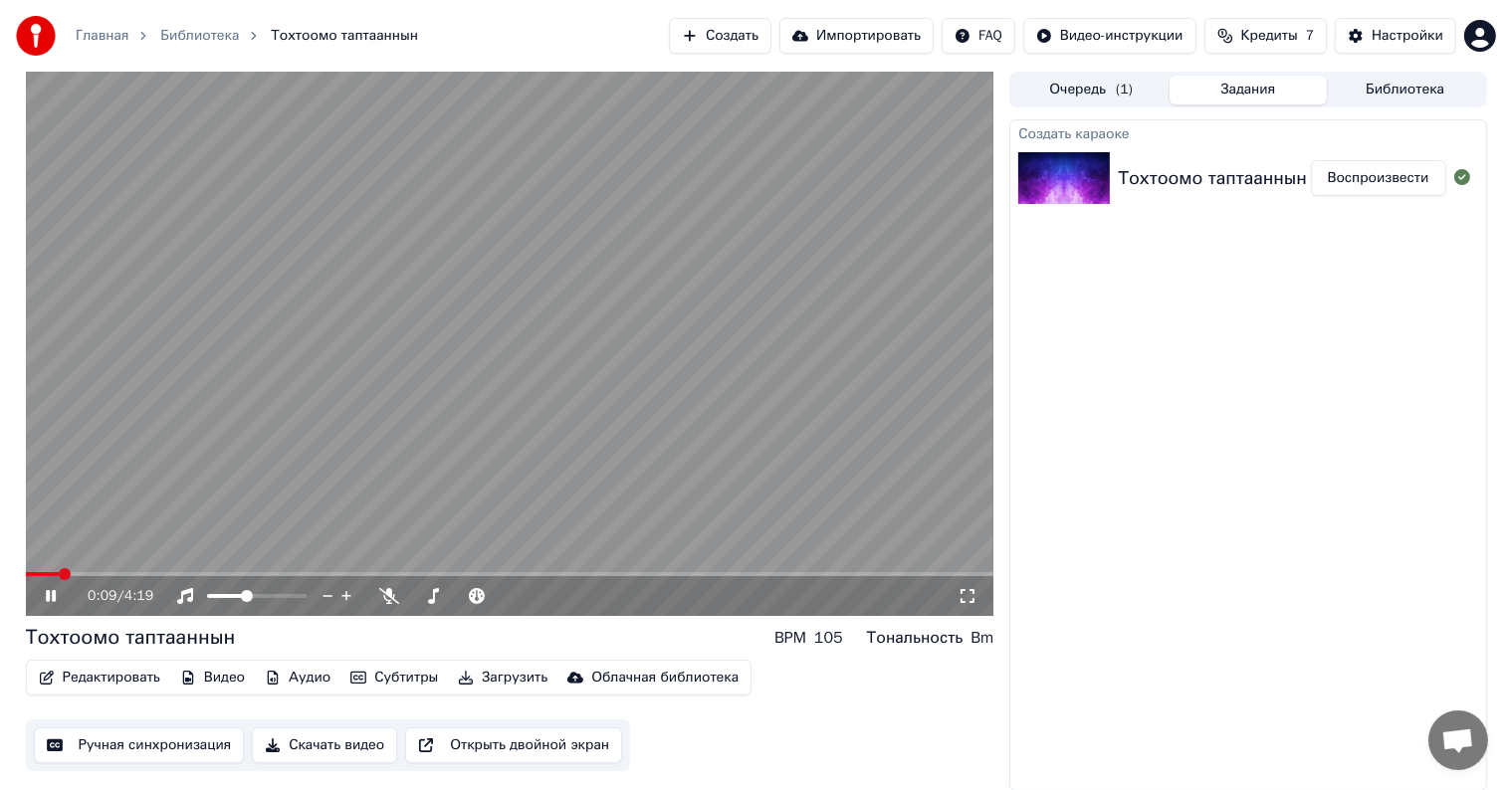 click at bounding box center (43, 574) 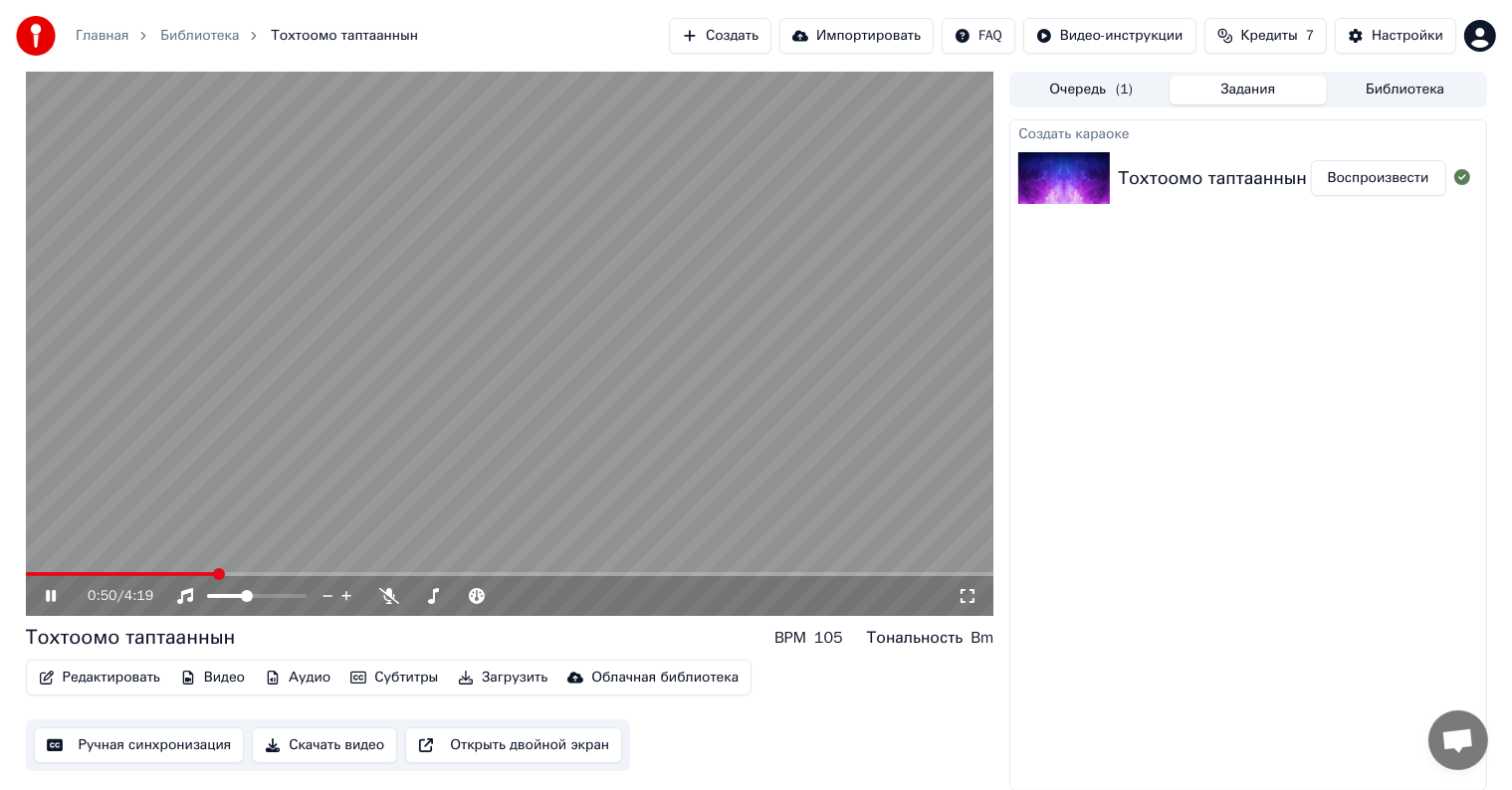 click at bounding box center [510, 343] 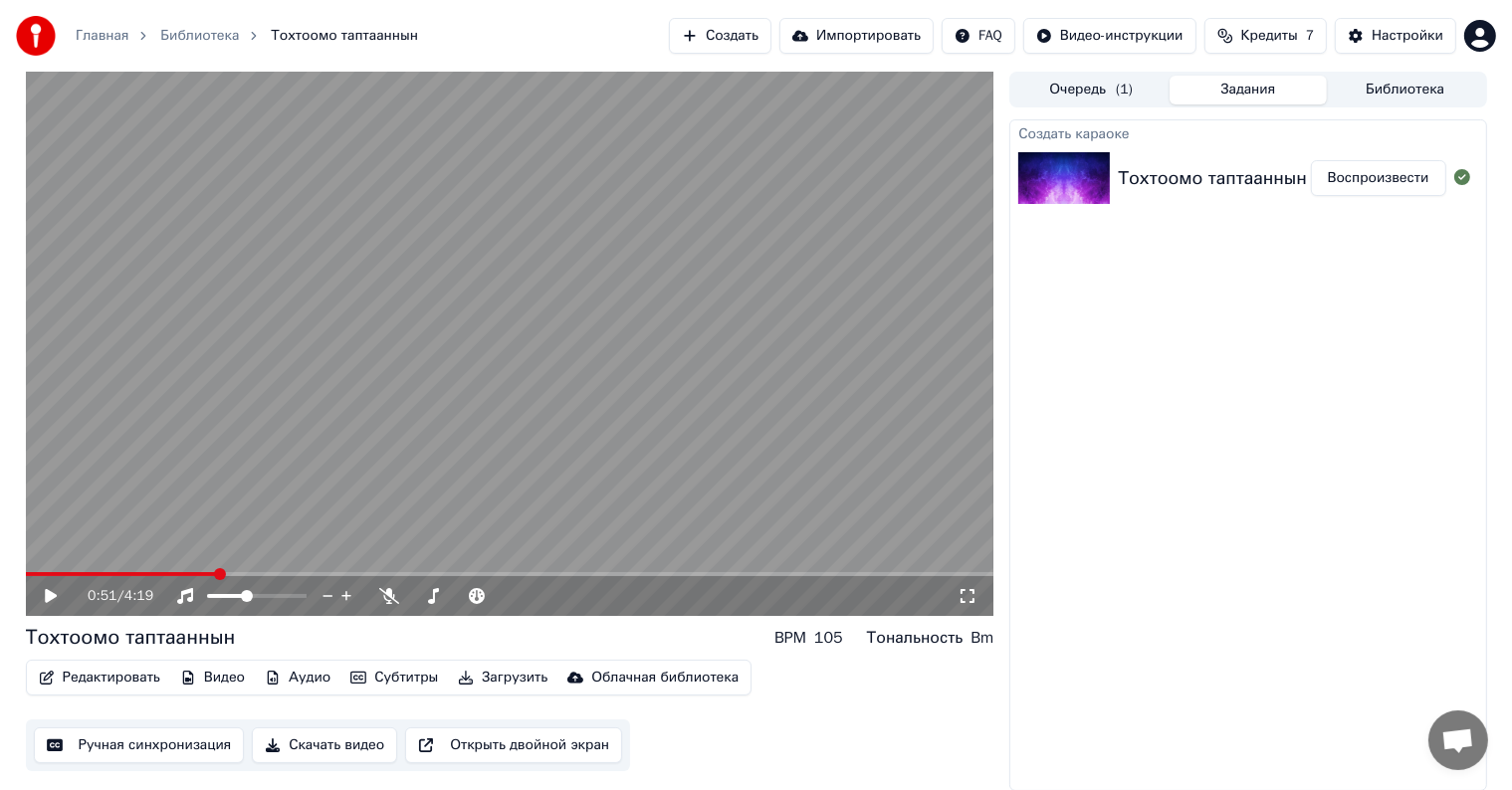 click at bounding box center (510, 343) 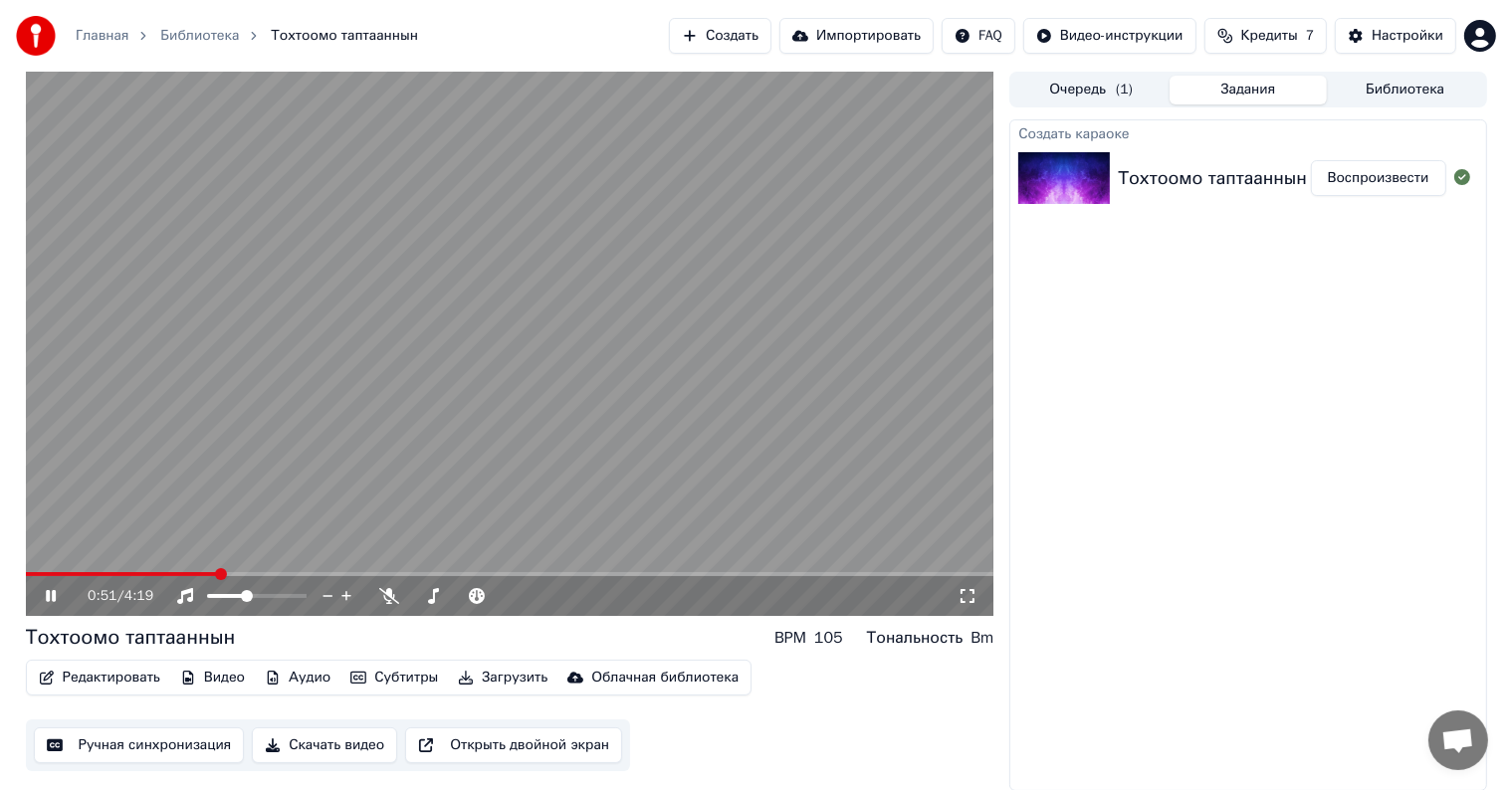 click on "0:51  /  4:19" at bounding box center (510, 596) 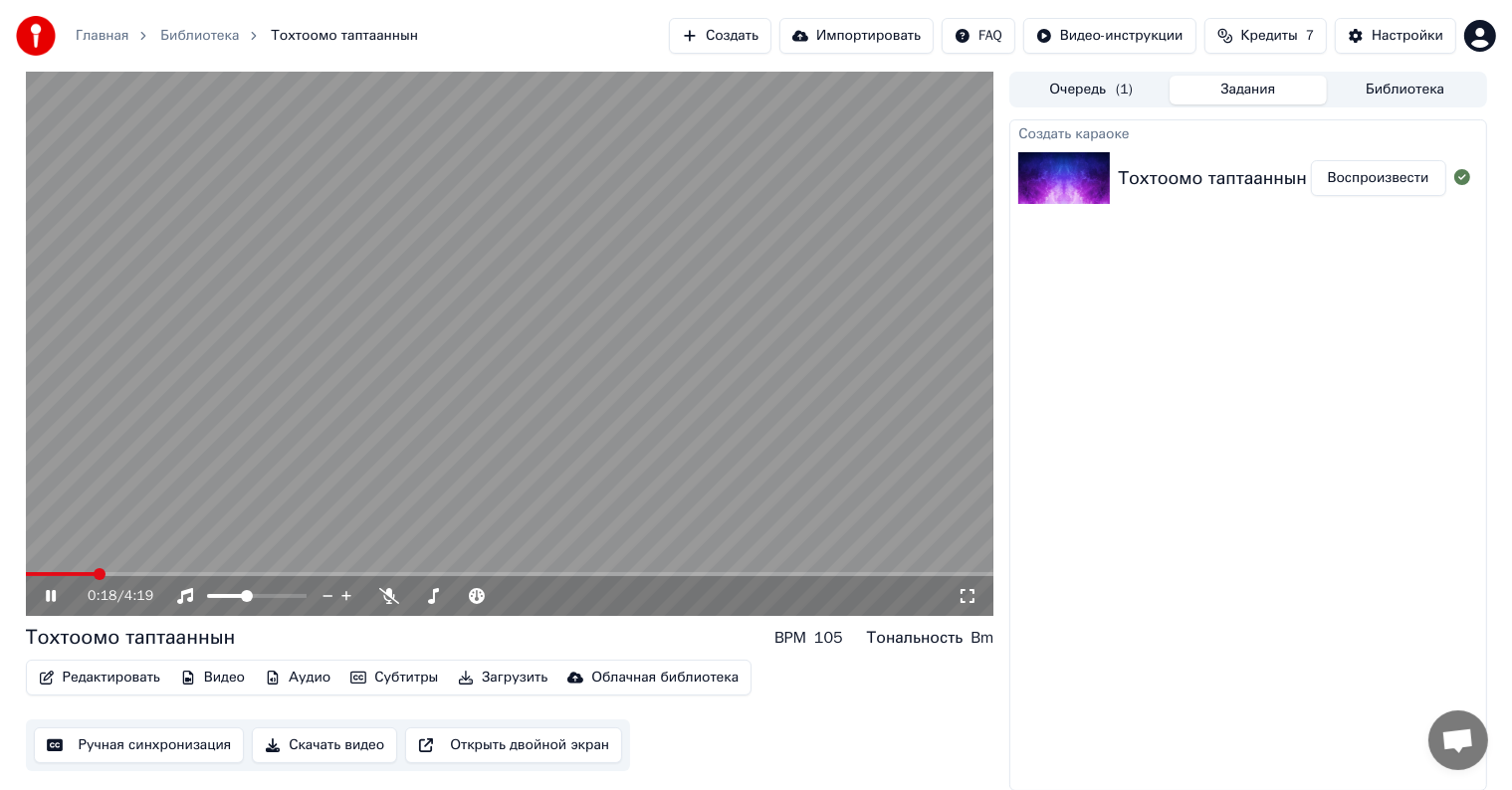 click at bounding box center (510, 343) 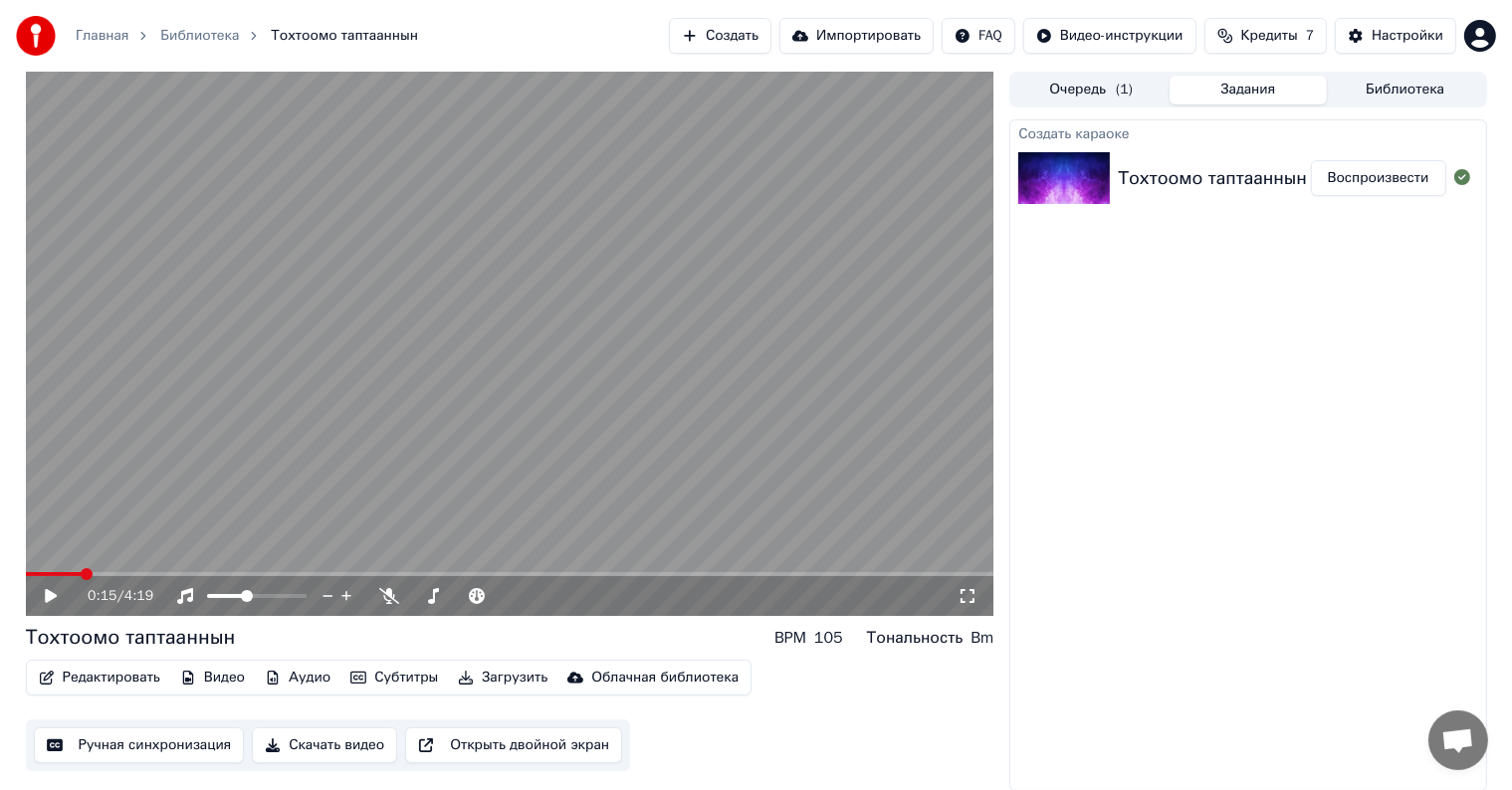 click at bounding box center (54, 574) 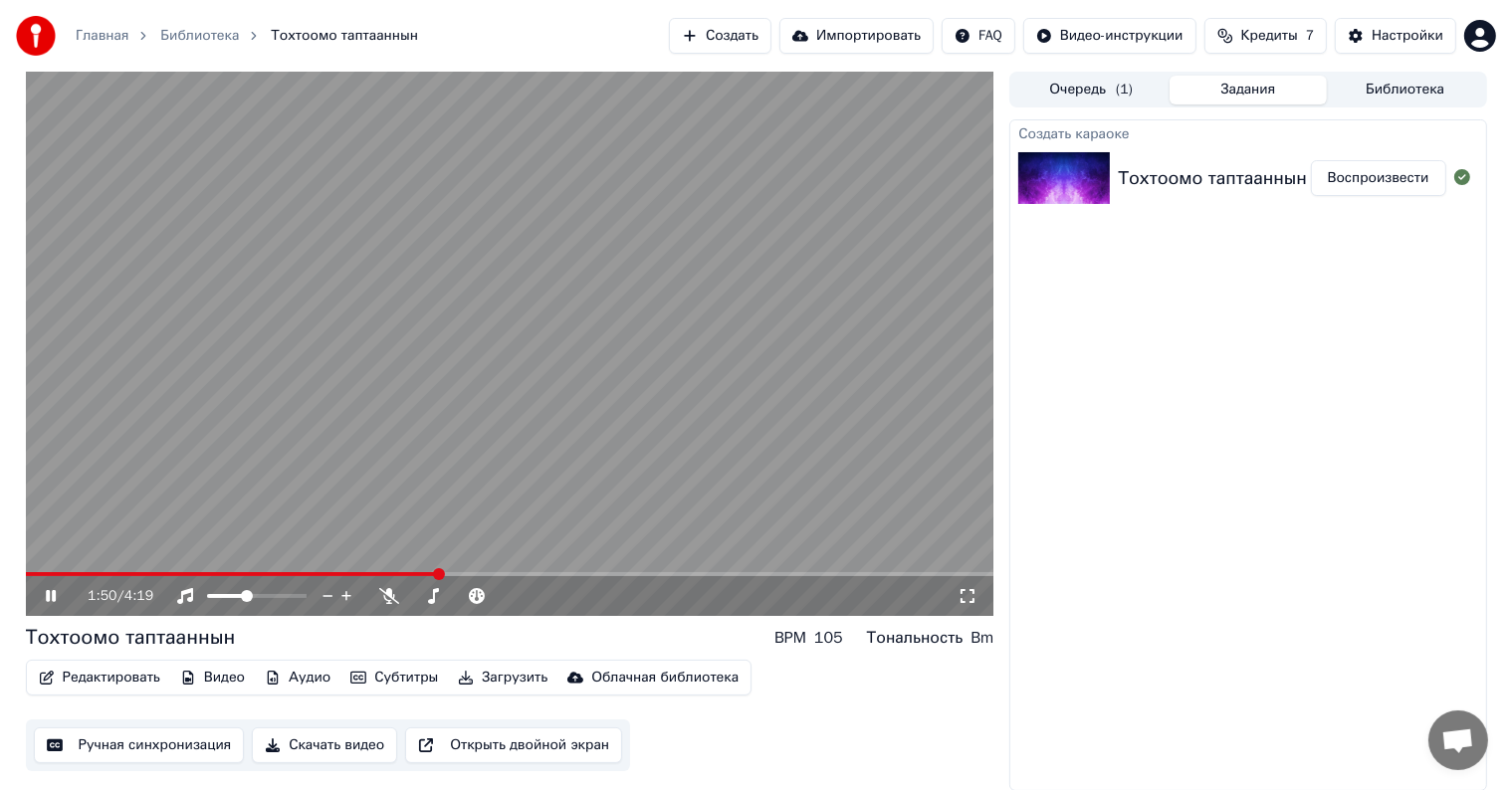 drag, startPoint x: 110, startPoint y: 571, endPoint x: 87, endPoint y: 573, distance: 23.086793 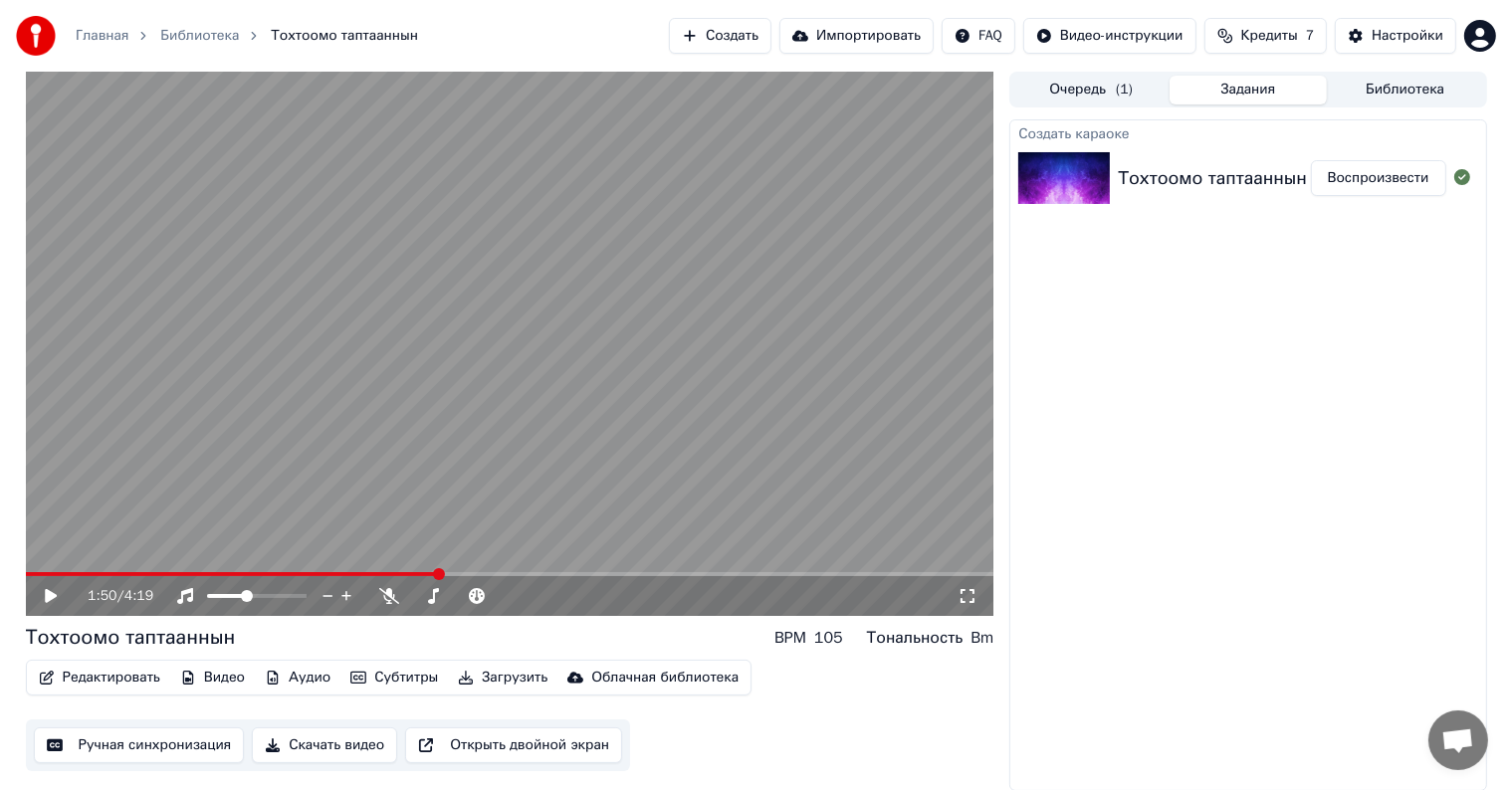 click at bounding box center [232, 574] 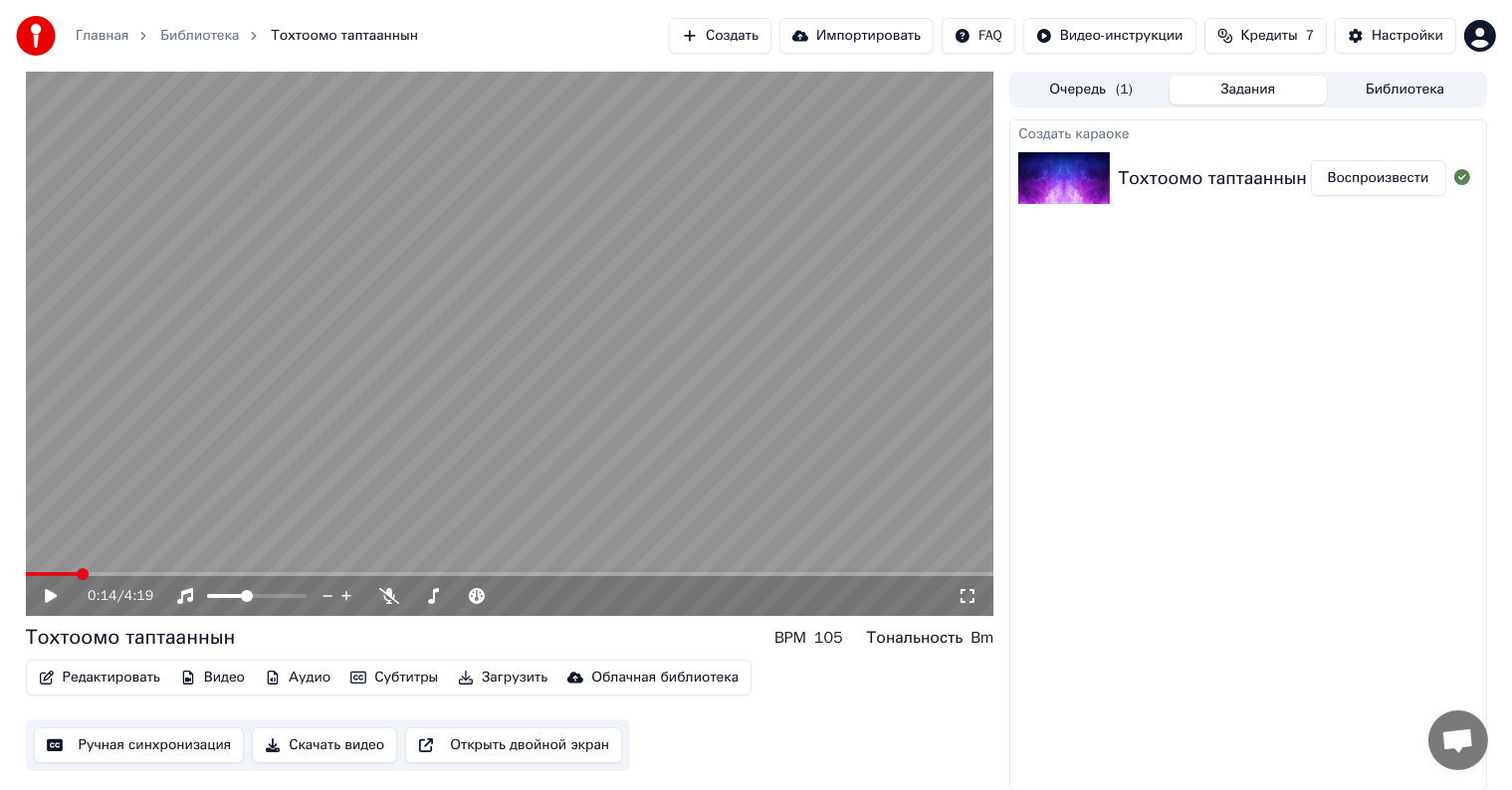 click on "0:14  /  4:19" at bounding box center (510, 596) 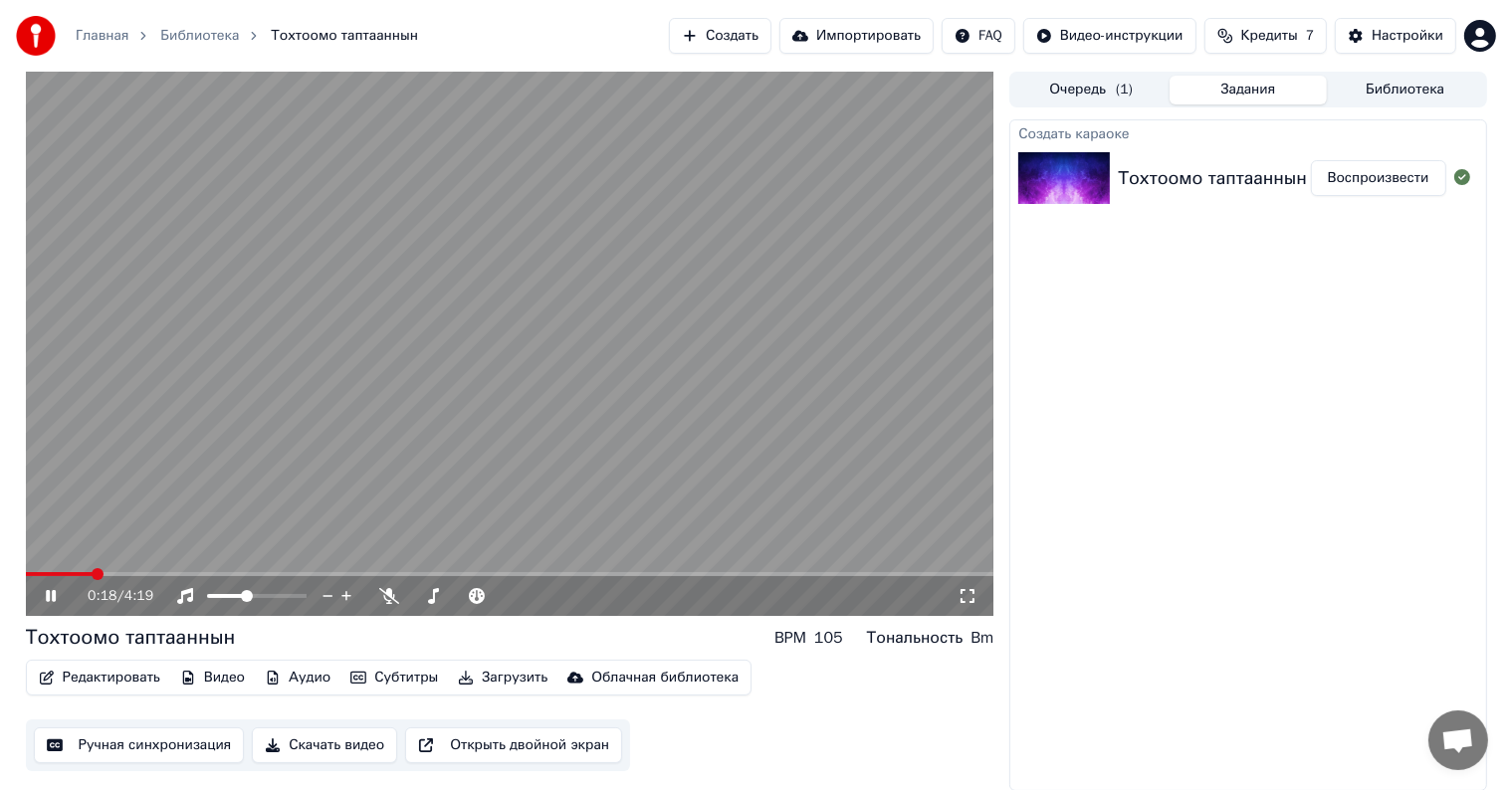 click at bounding box center [60, 574] 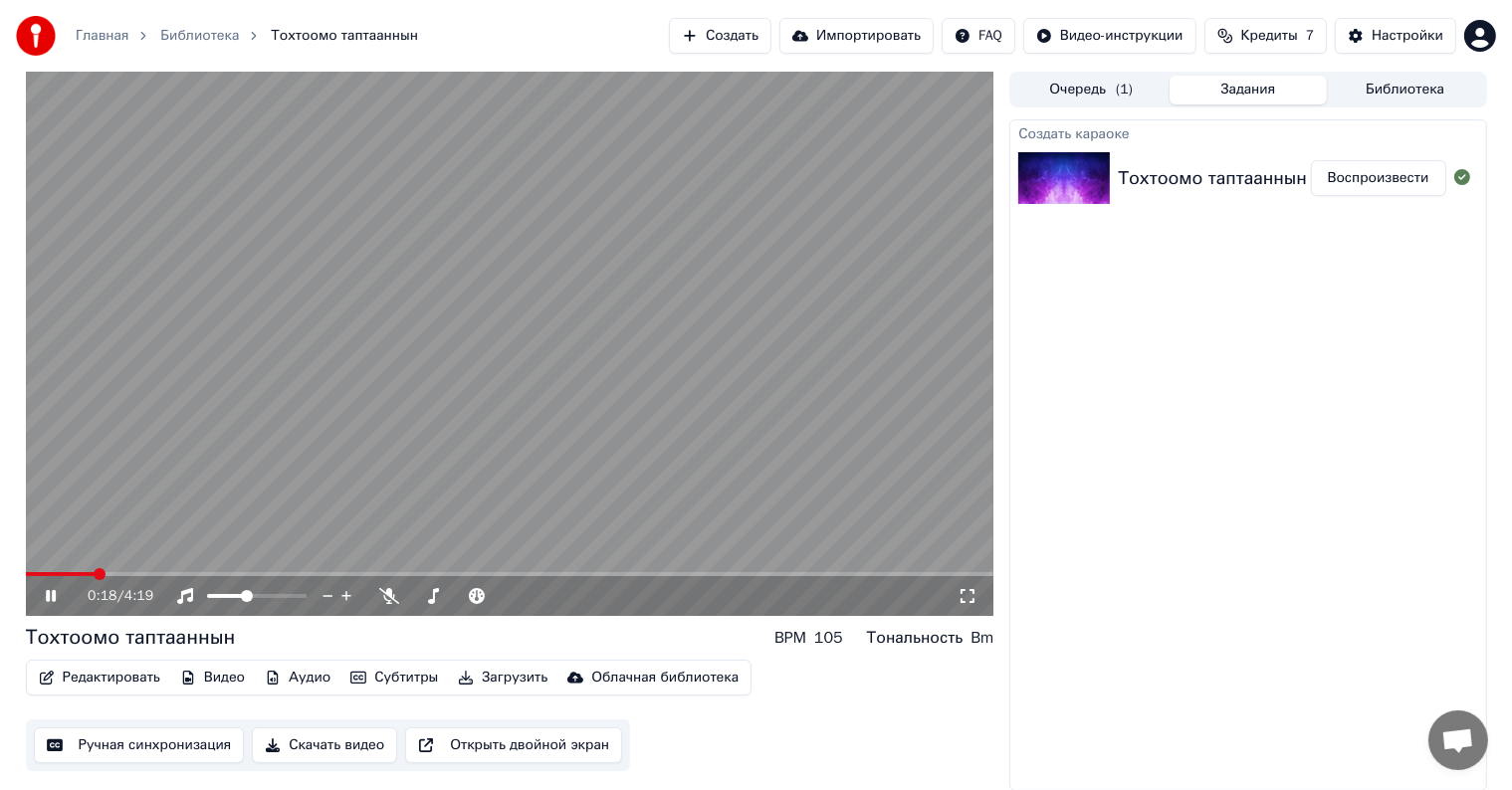 click at bounding box center (61, 574) 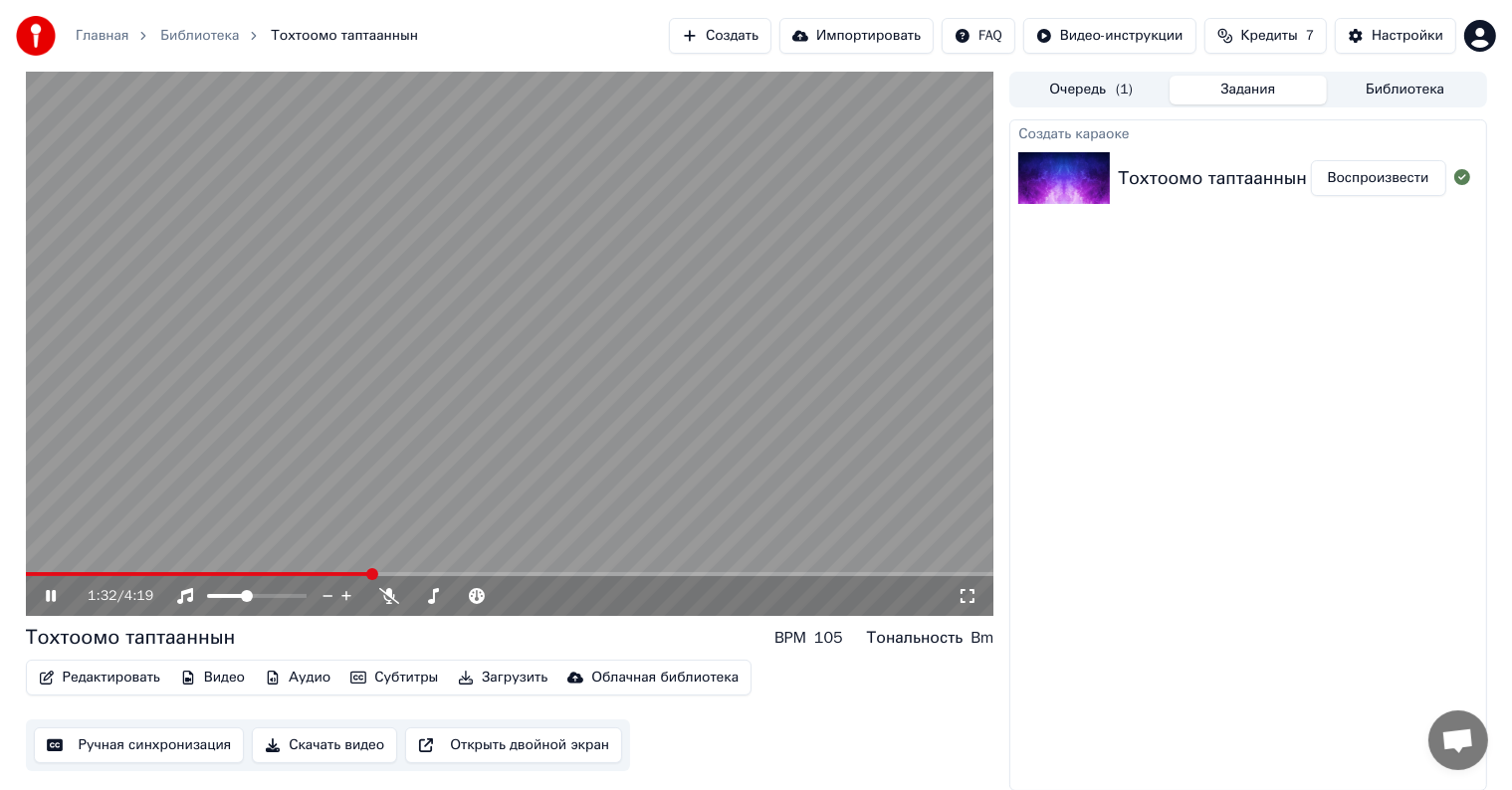 click at bounding box center (510, 343) 